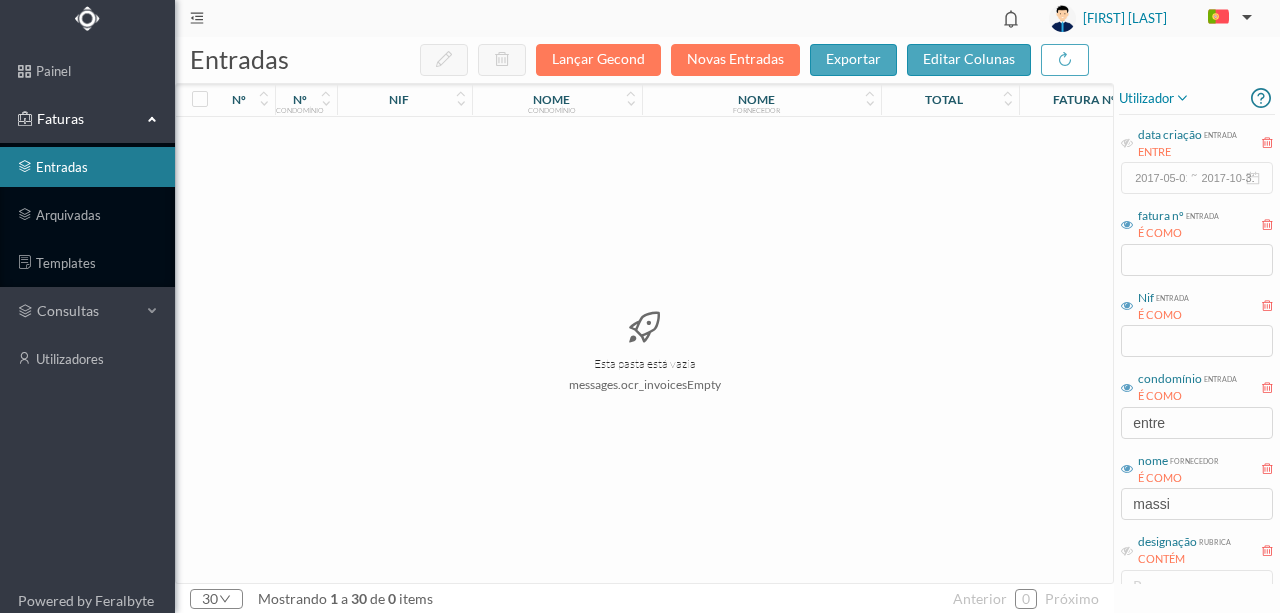scroll, scrollTop: 0, scrollLeft: 0, axis: both 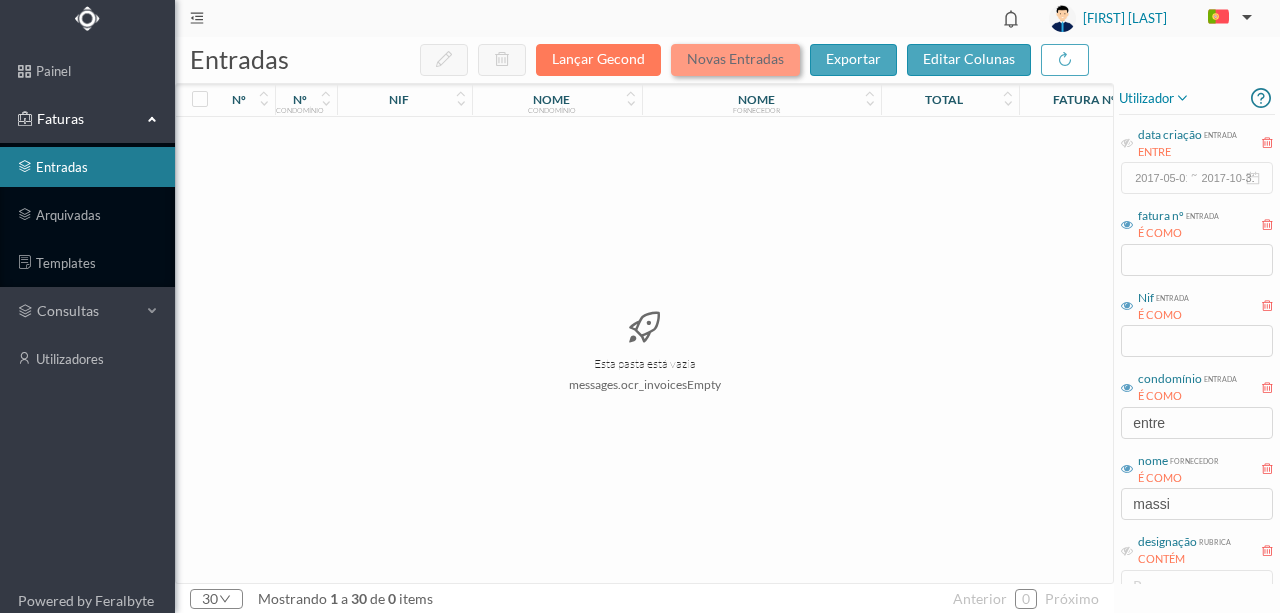 click on "Novas Entradas" at bounding box center [735, 60] 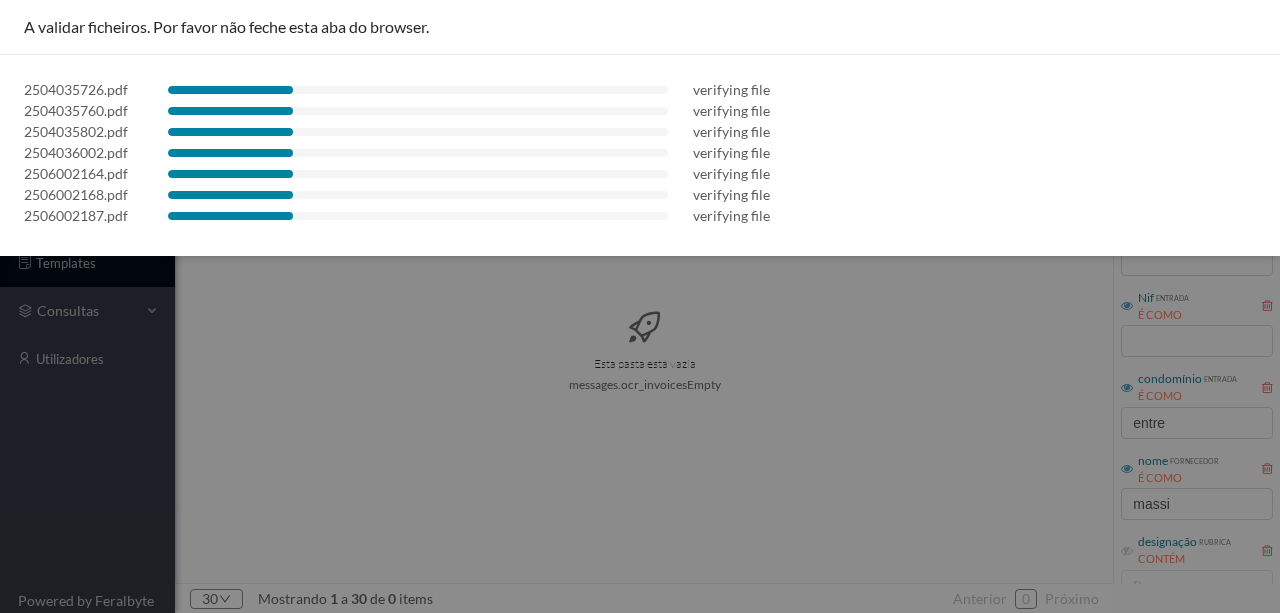 click on "2504035802.pdf verifying file" at bounding box center [640, 131] 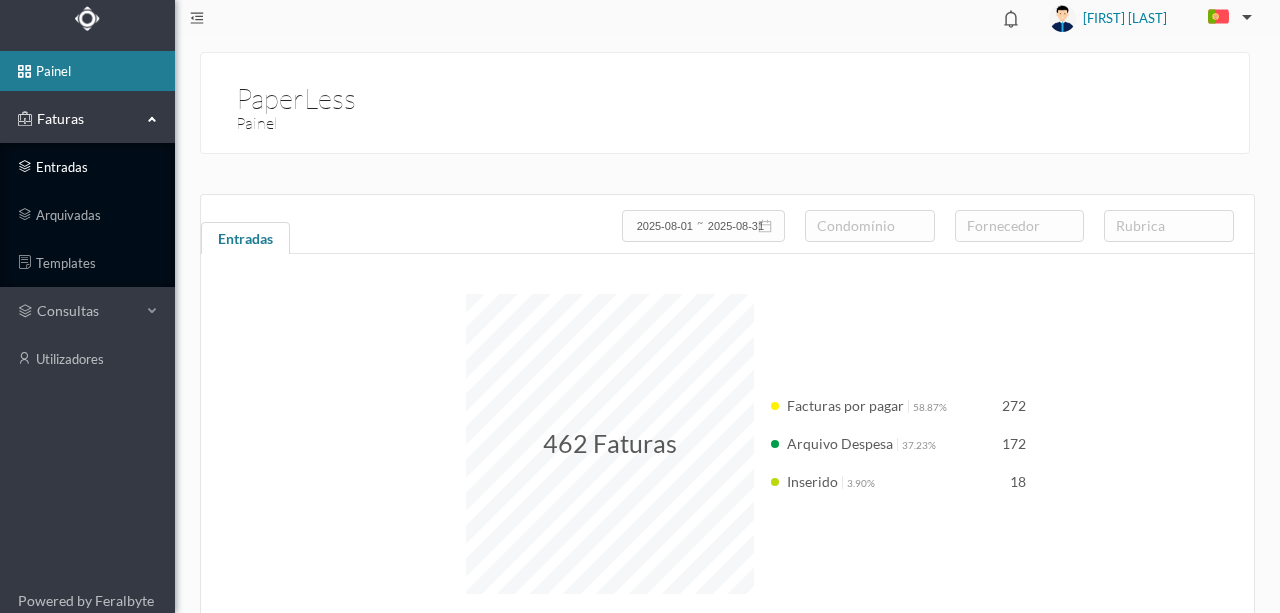 click on "entradas" at bounding box center [87, 167] 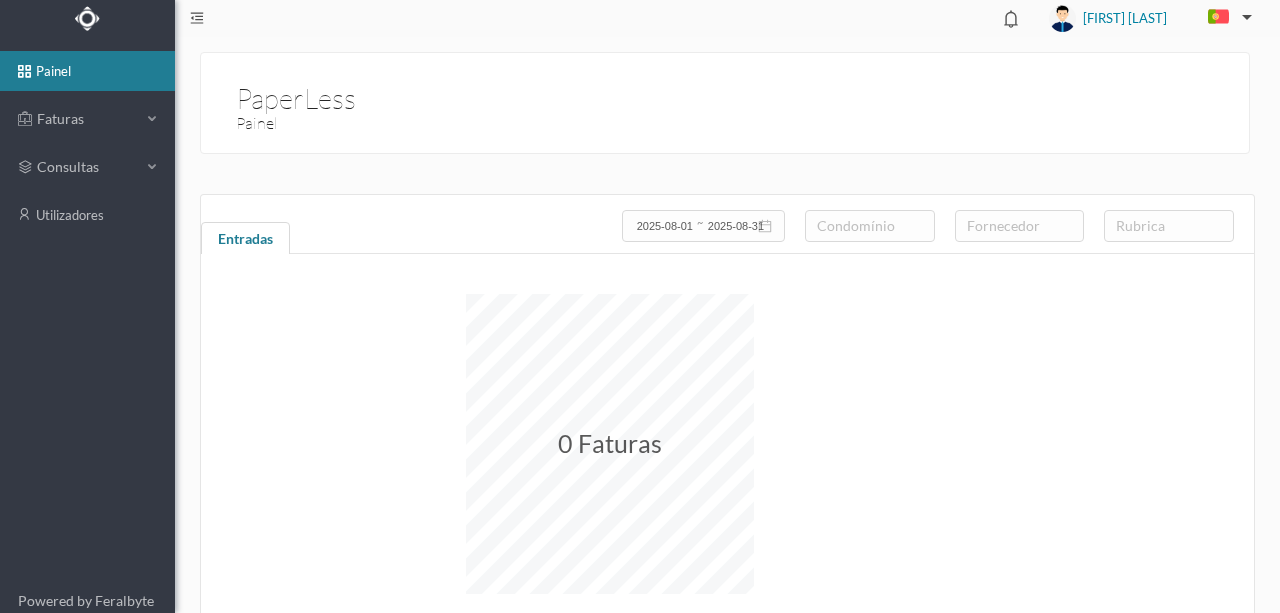 scroll, scrollTop: 0, scrollLeft: 0, axis: both 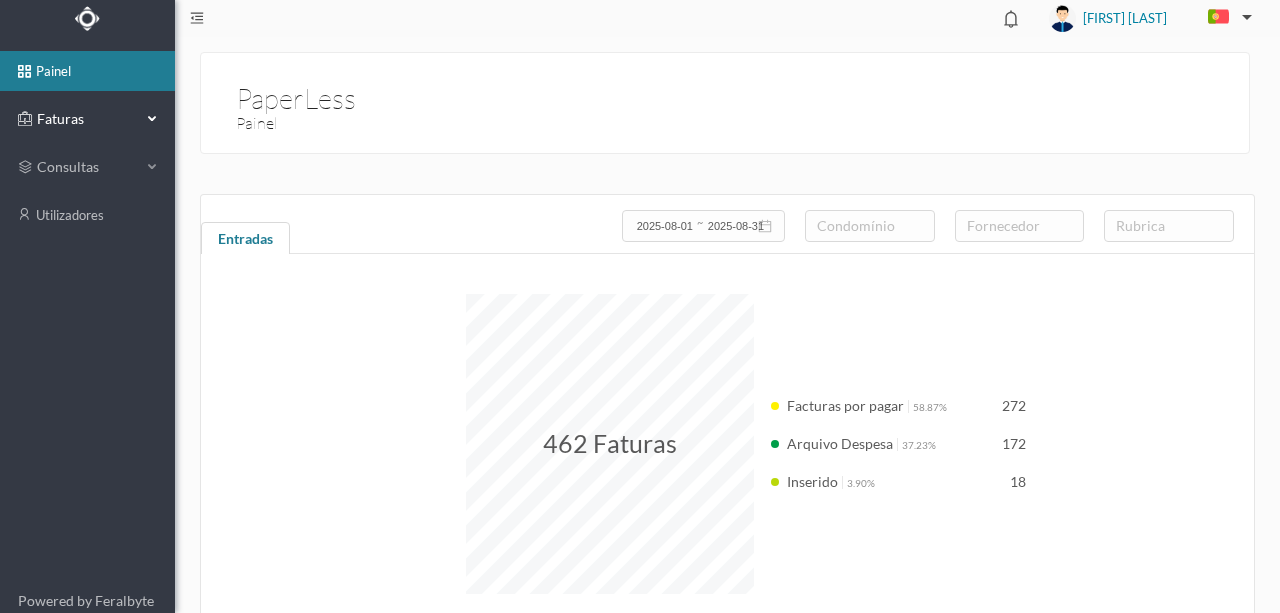 click on "Faturas" at bounding box center [87, 119] 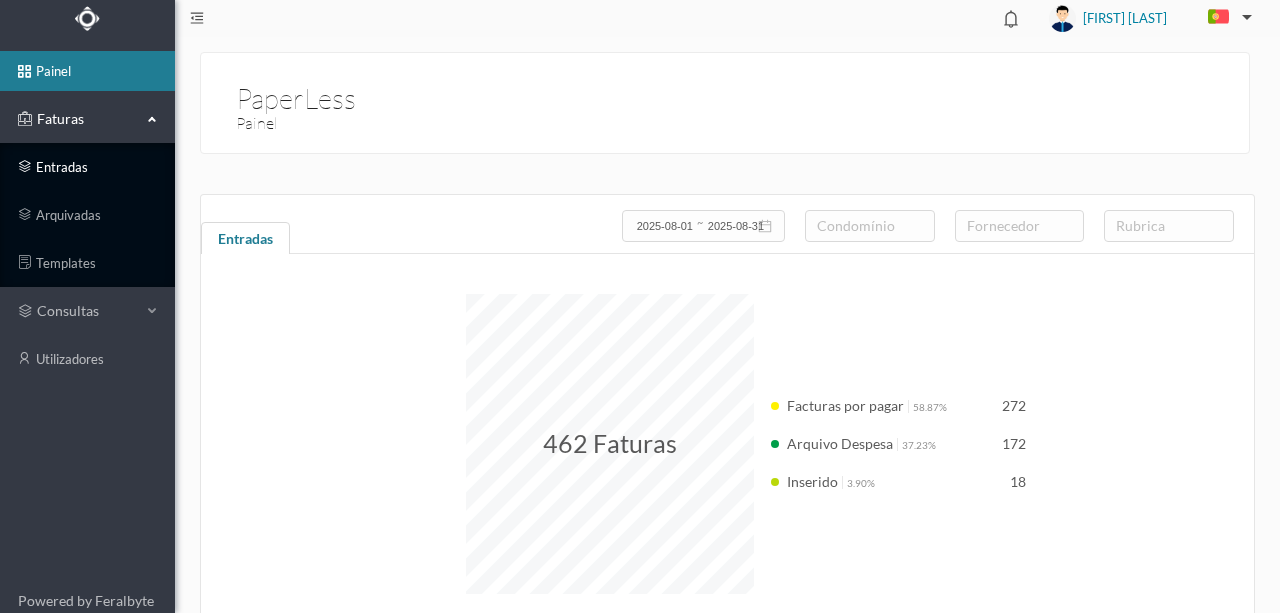 click on "entradas" at bounding box center [87, 167] 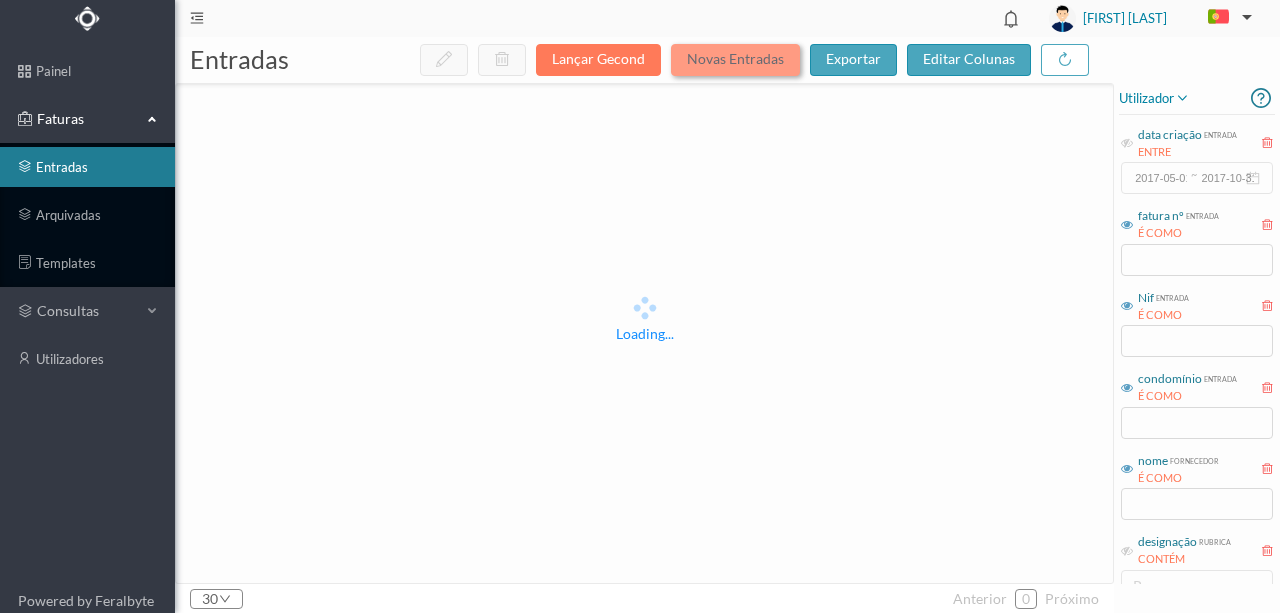 click on "Novas Entradas" at bounding box center (735, 60) 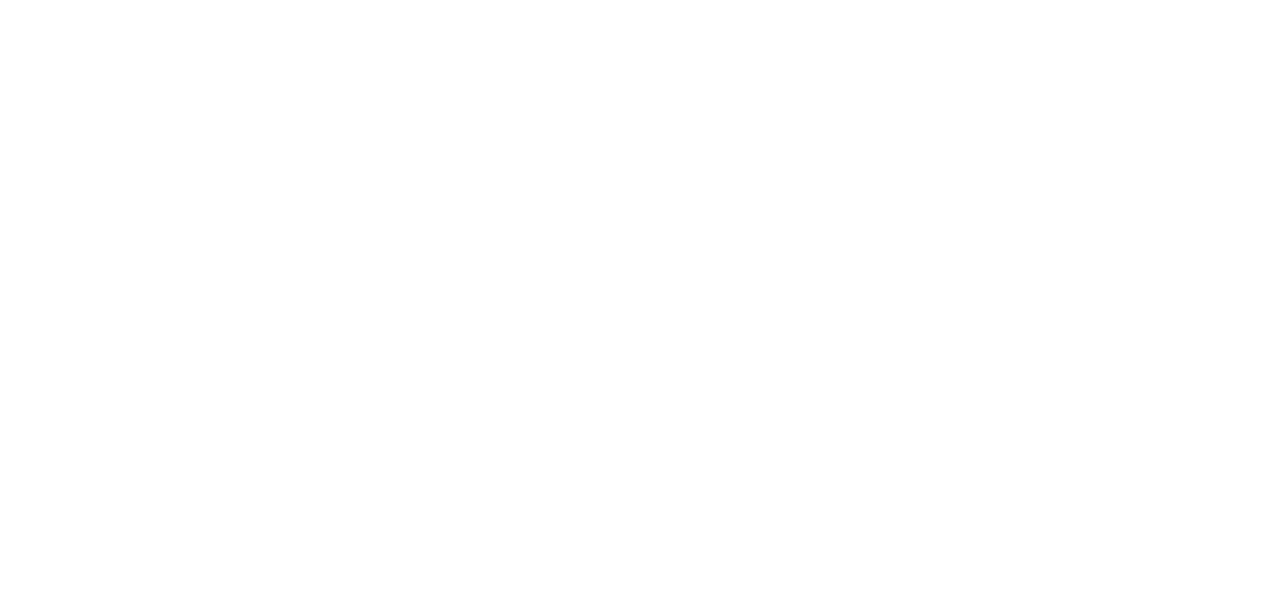 scroll, scrollTop: 0, scrollLeft: 0, axis: both 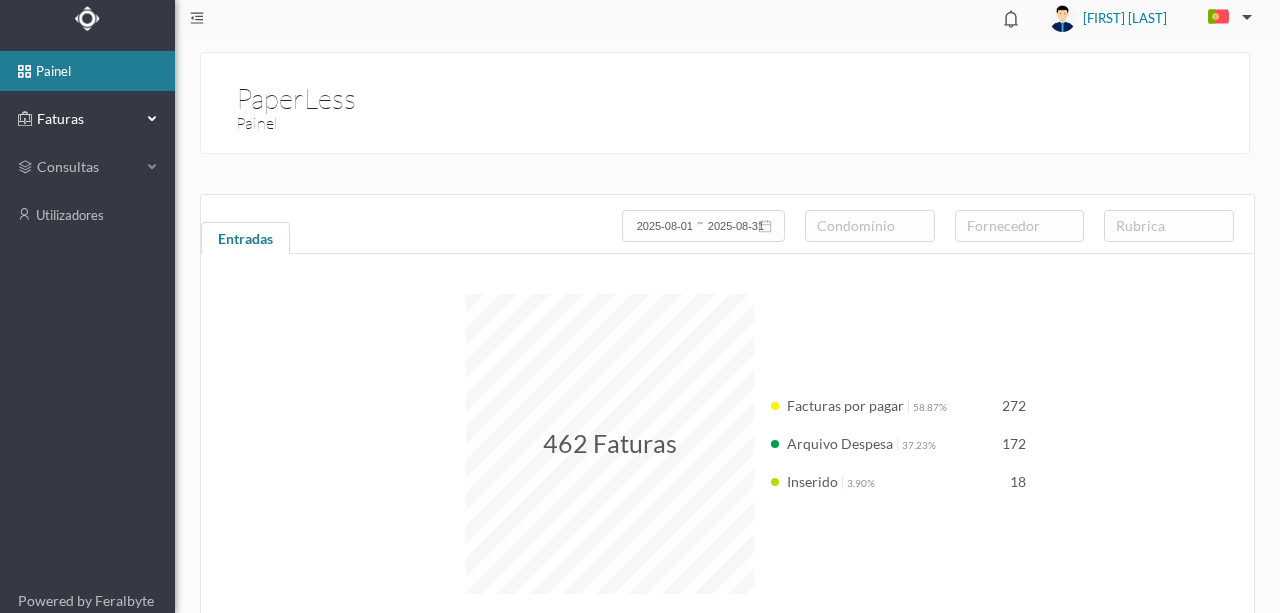 click on "Faturas" at bounding box center (87, 119) 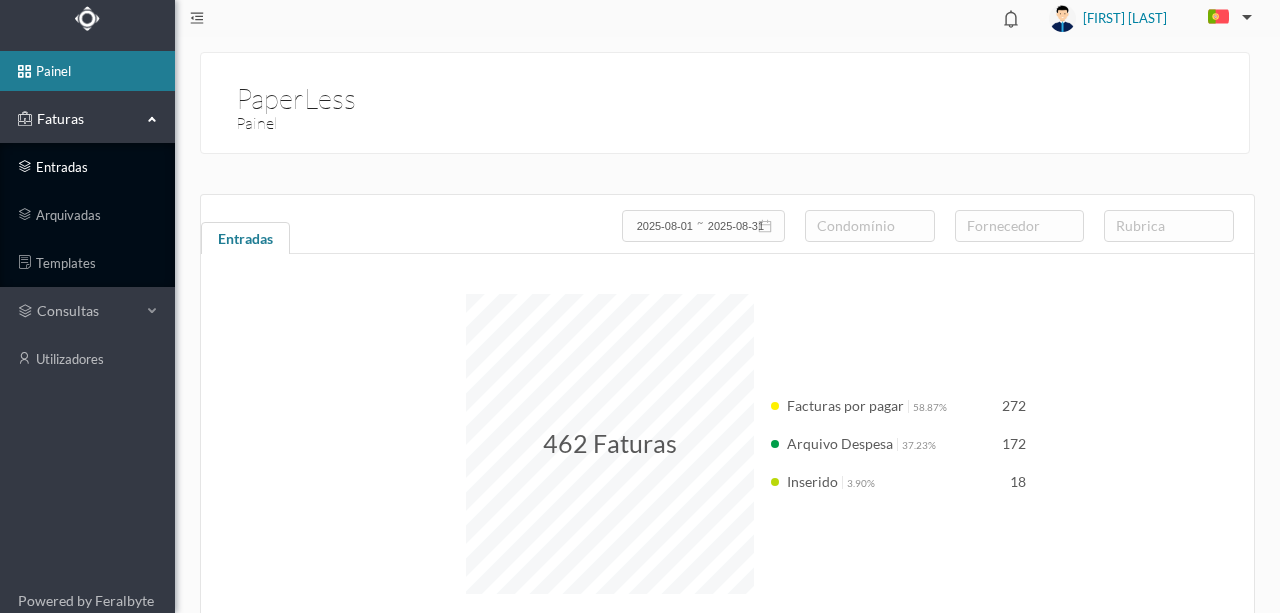 click on "entradas" at bounding box center (87, 167) 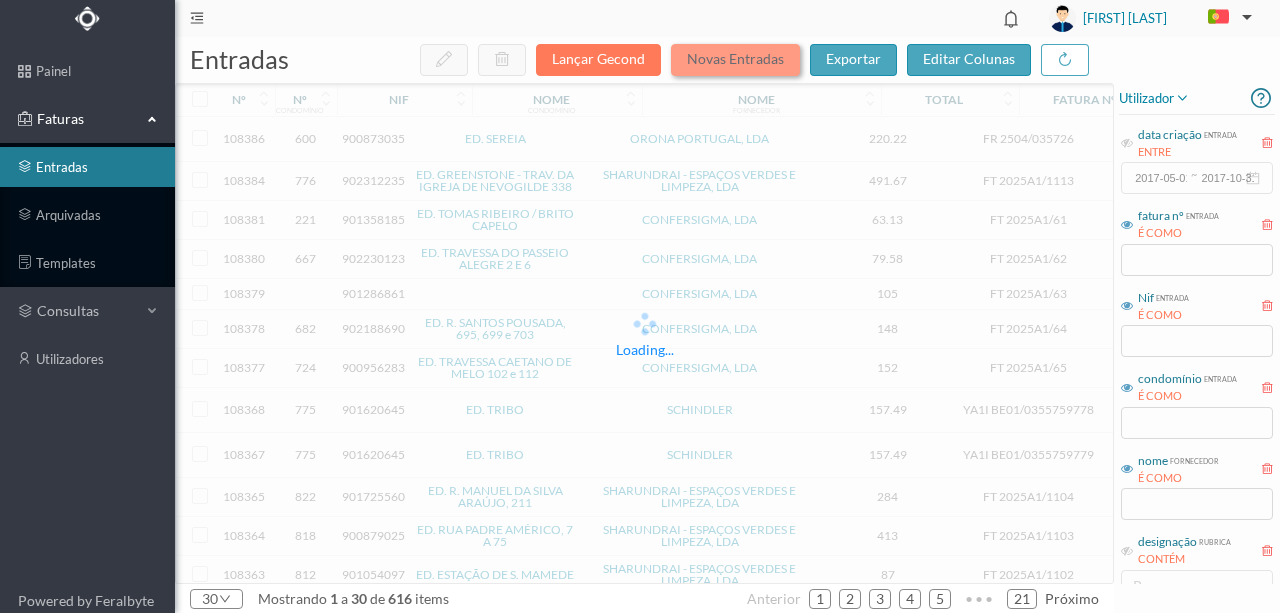 click on "Novas Entradas" at bounding box center (735, 60) 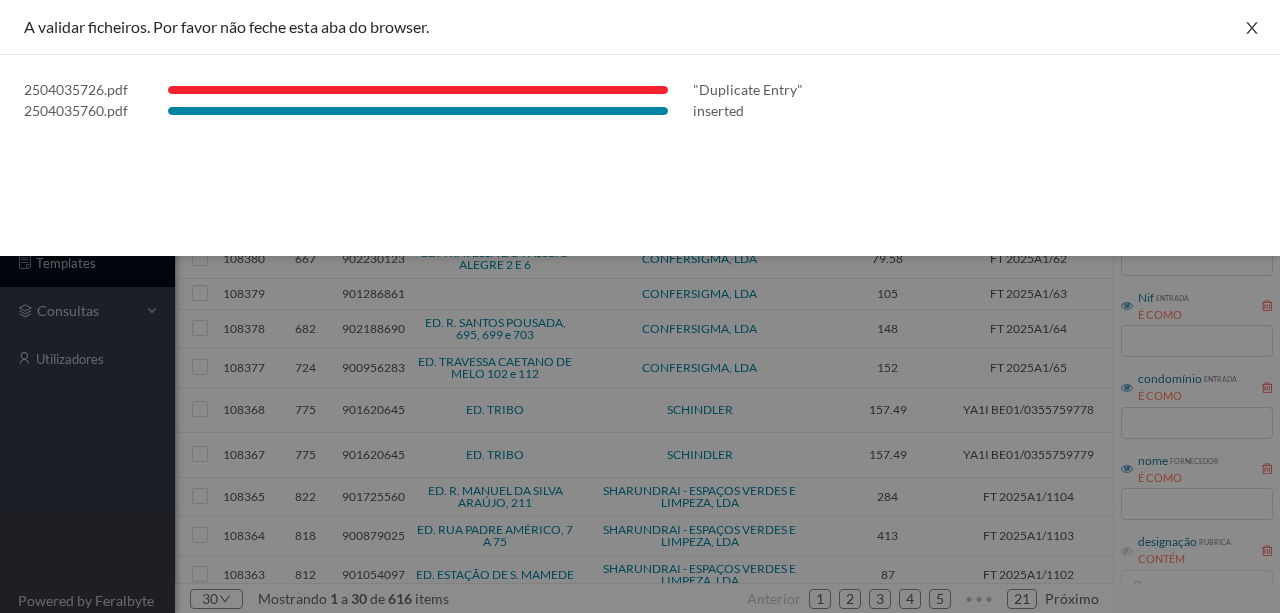 click 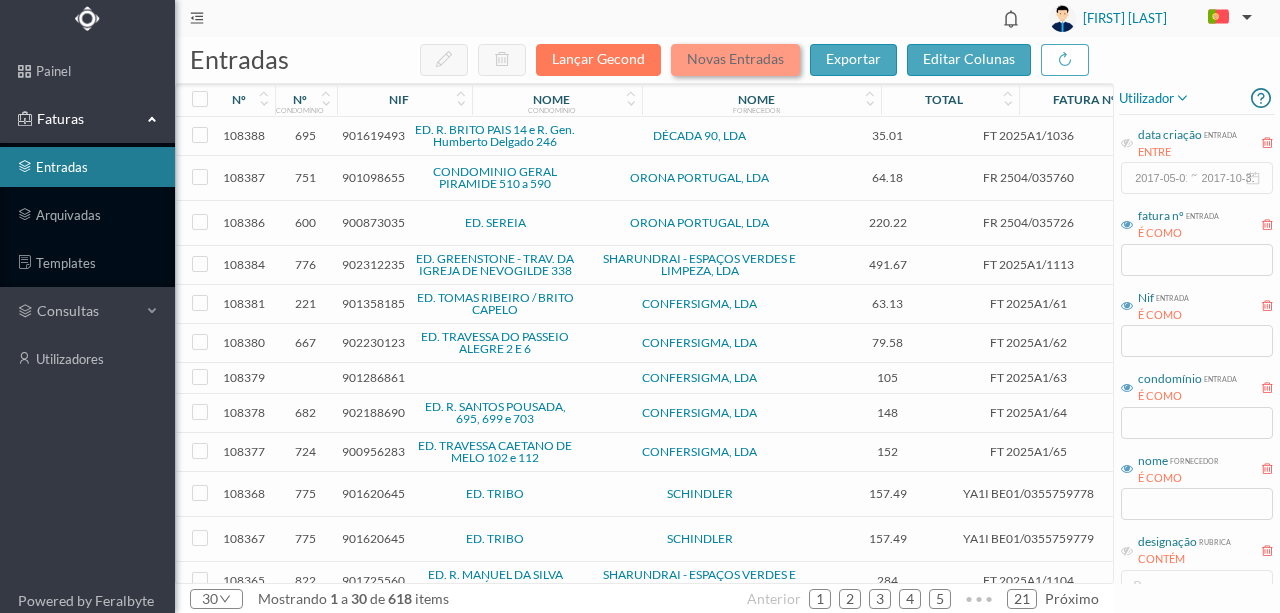 click on "Novas Entradas" at bounding box center (735, 60) 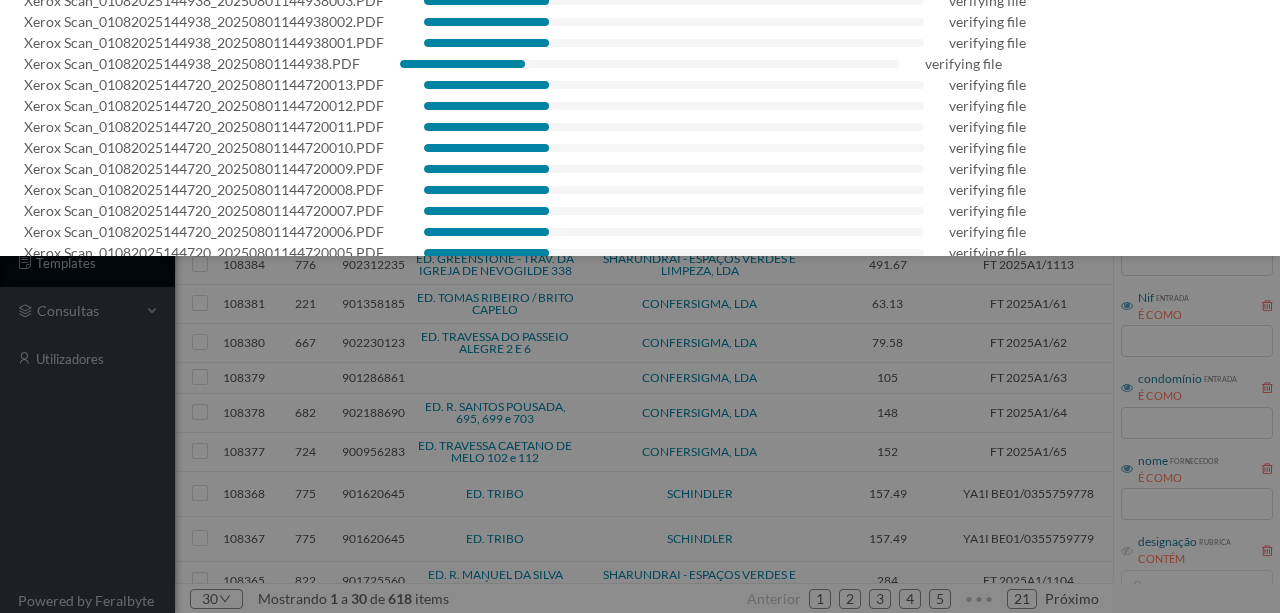 scroll, scrollTop: 147, scrollLeft: 0, axis: vertical 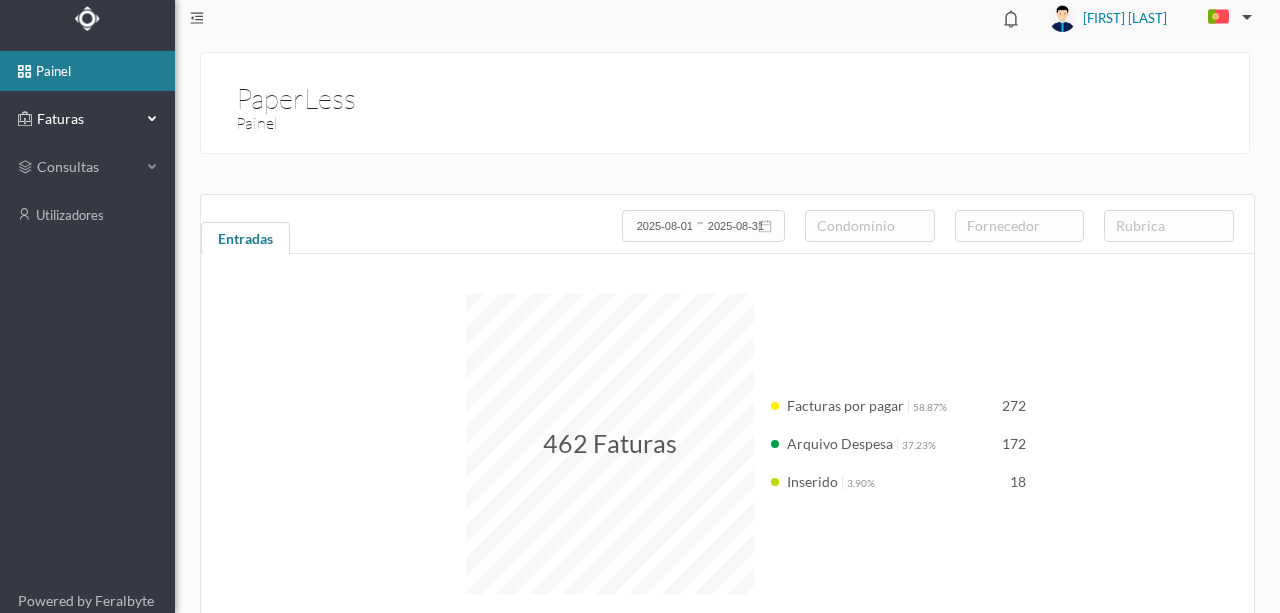 click on "Faturas" at bounding box center (87, 119) 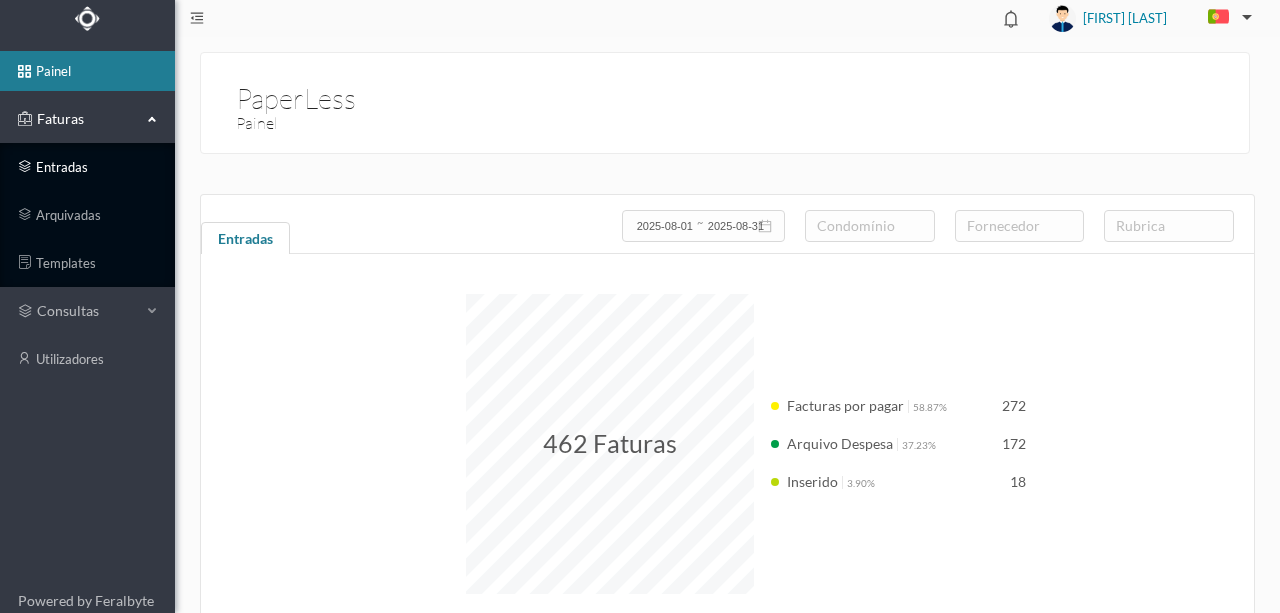 click on "entradas" at bounding box center [87, 167] 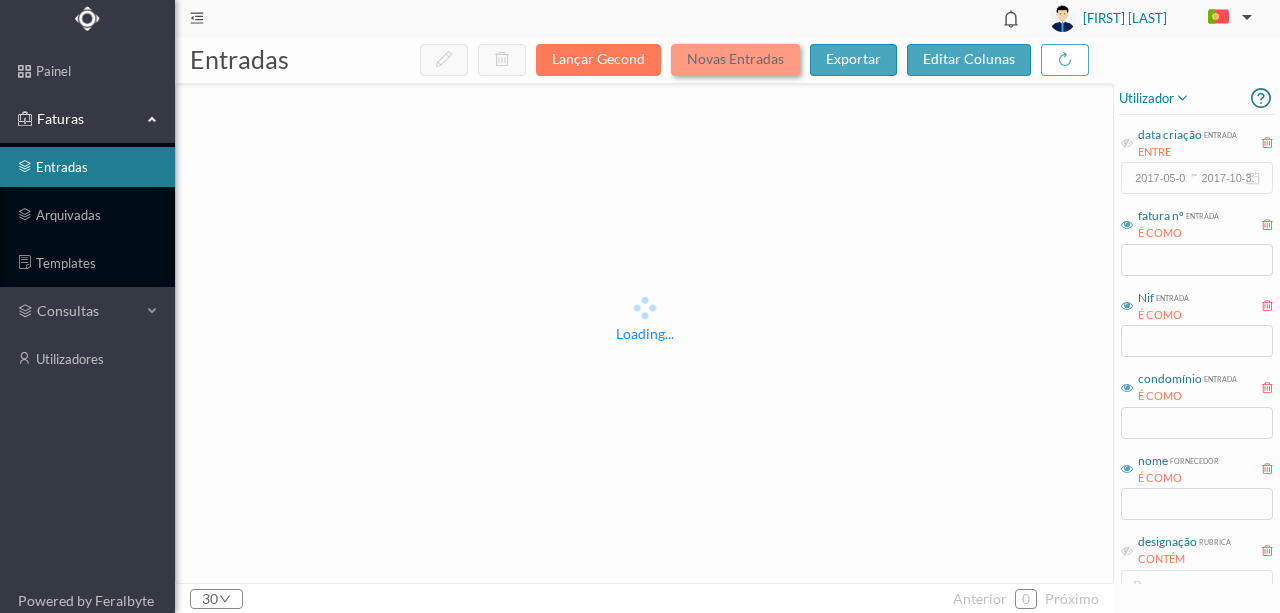 click on "Novas Entradas" at bounding box center [735, 60] 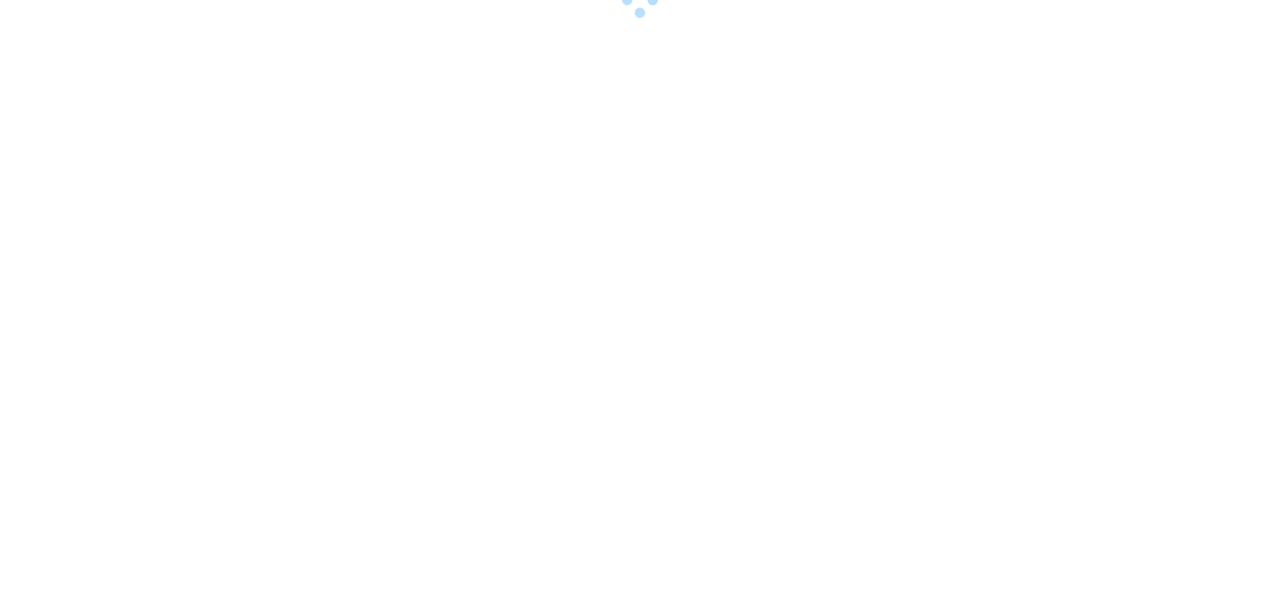 scroll, scrollTop: 0, scrollLeft: 0, axis: both 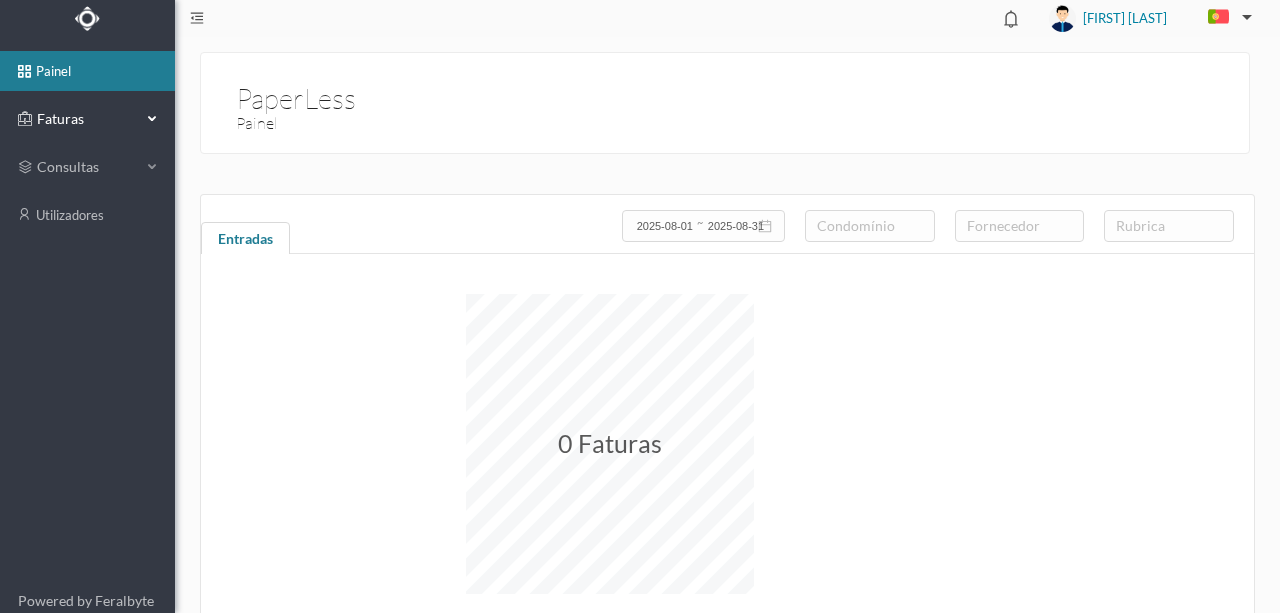 click on "Faturas" at bounding box center (87, 119) 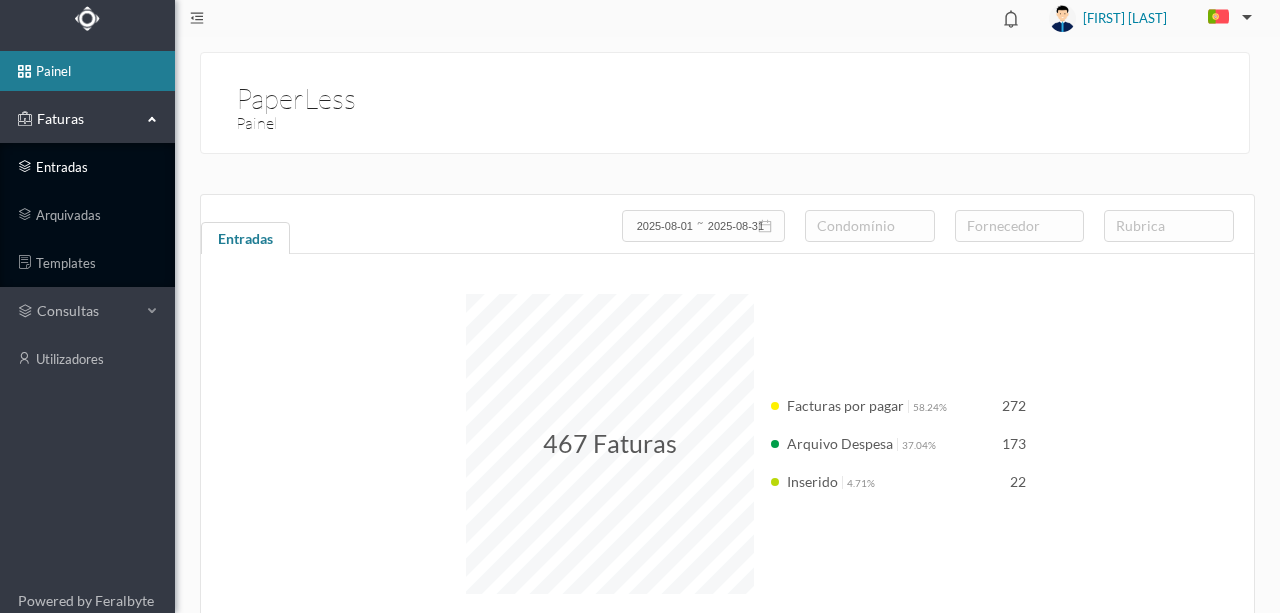 click on "entradas" at bounding box center [87, 167] 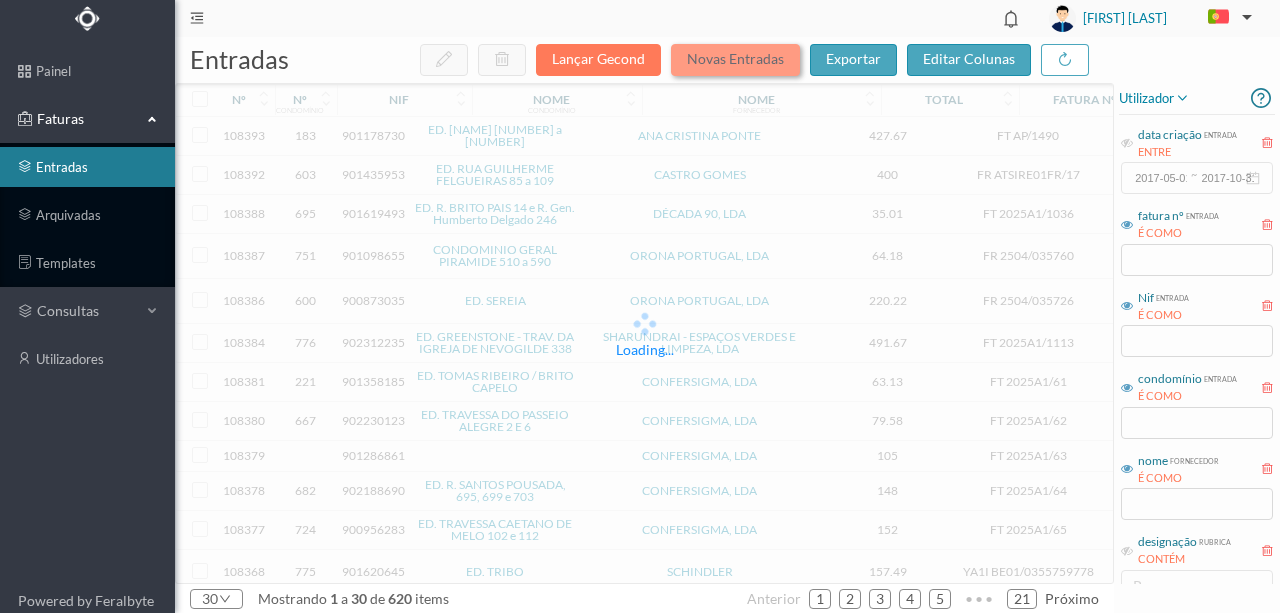 click on "Novas Entradas" at bounding box center [735, 60] 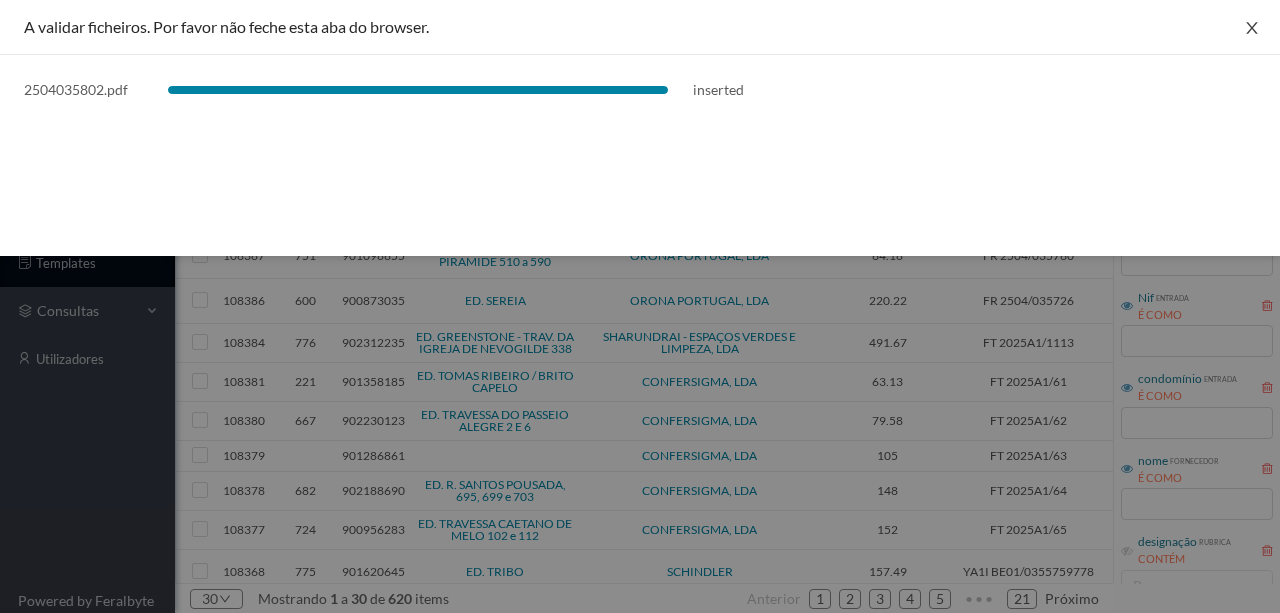 click 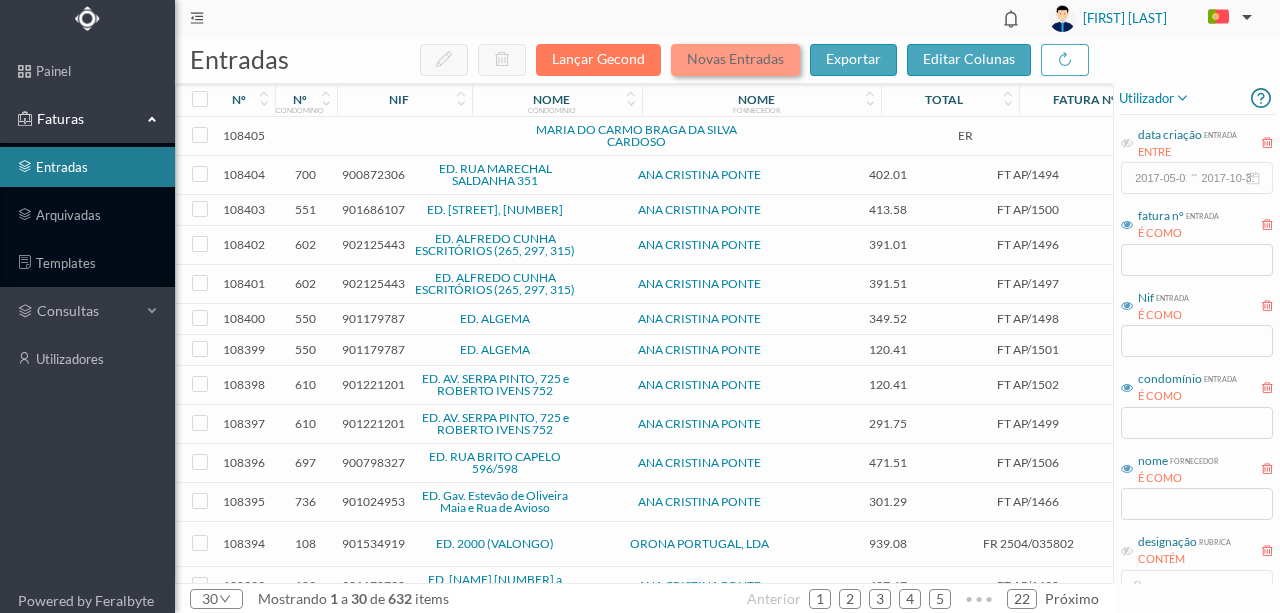 click on "Novas Entradas" at bounding box center (735, 60) 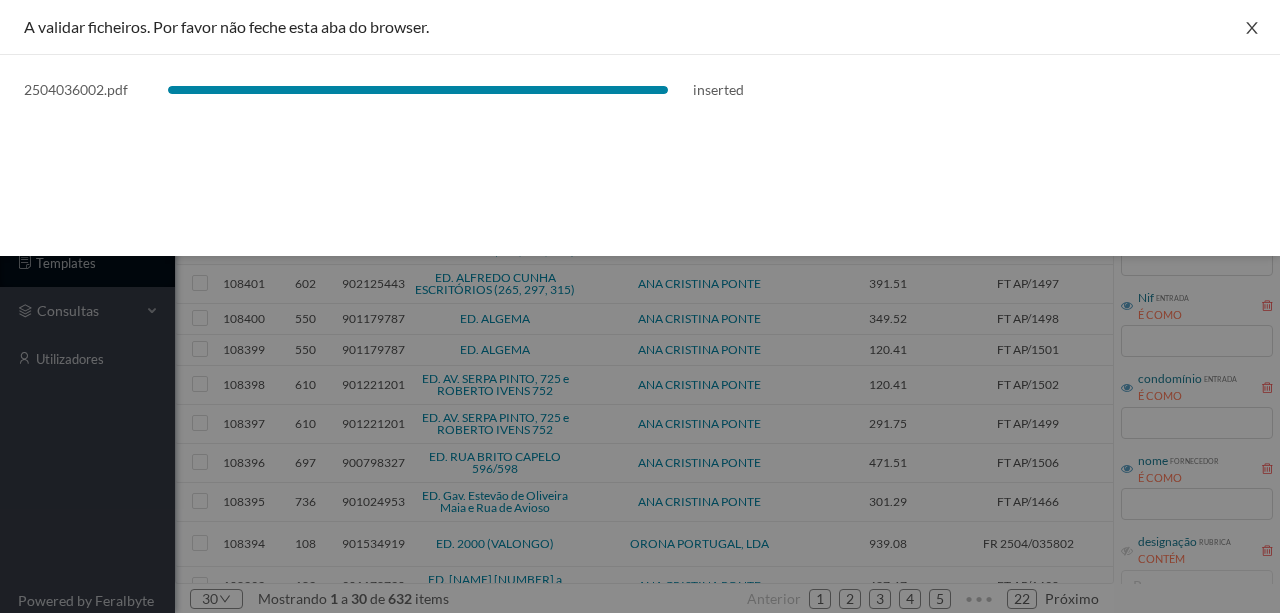 drag, startPoint x: 1252, startPoint y: 28, endPoint x: 1234, endPoint y: 43, distance: 23.43075 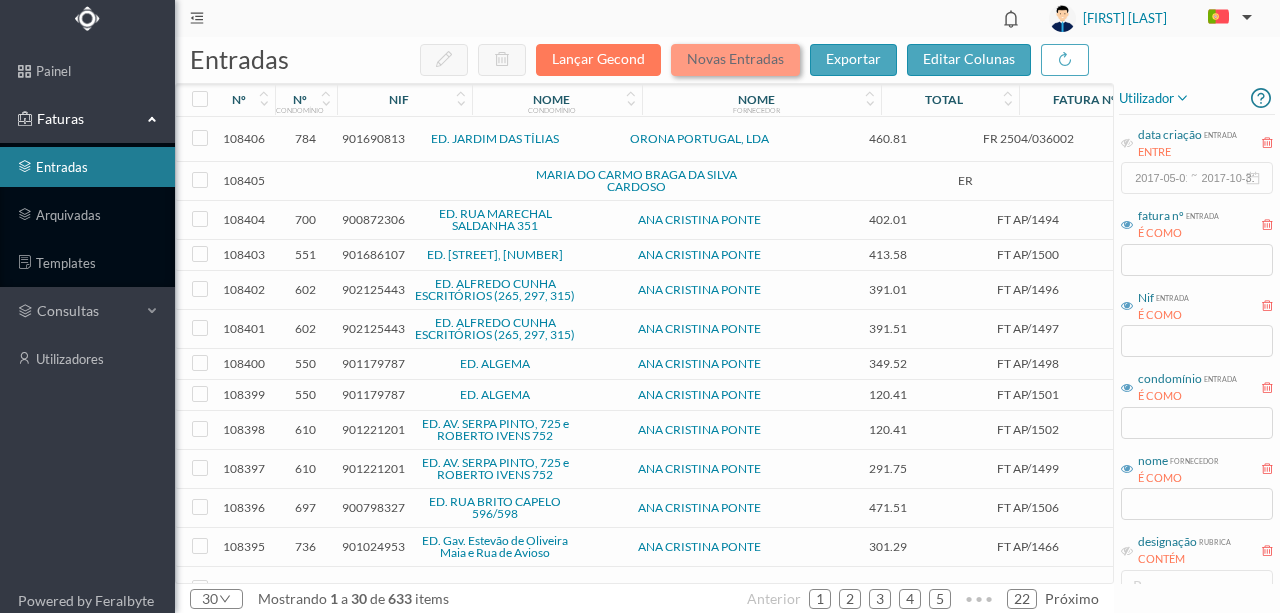 click on "Novas Entradas" at bounding box center [735, 60] 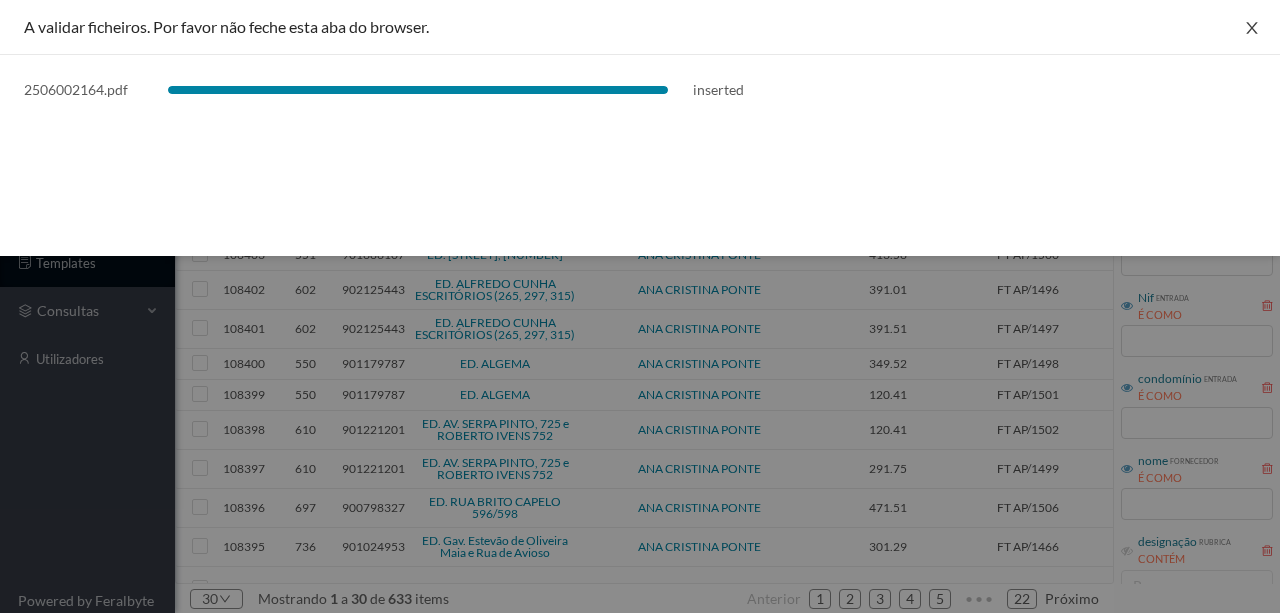 drag, startPoint x: 1252, startPoint y: 19, endPoint x: 1244, endPoint y: 29, distance: 12.806249 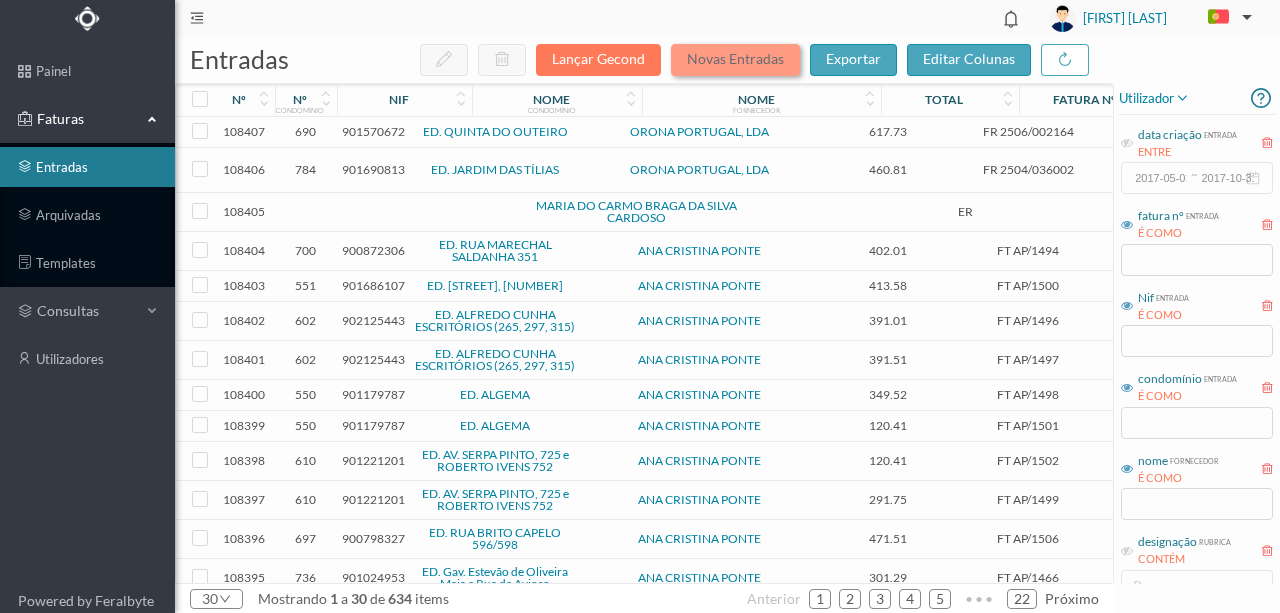 click on "Novas Entradas" at bounding box center [735, 60] 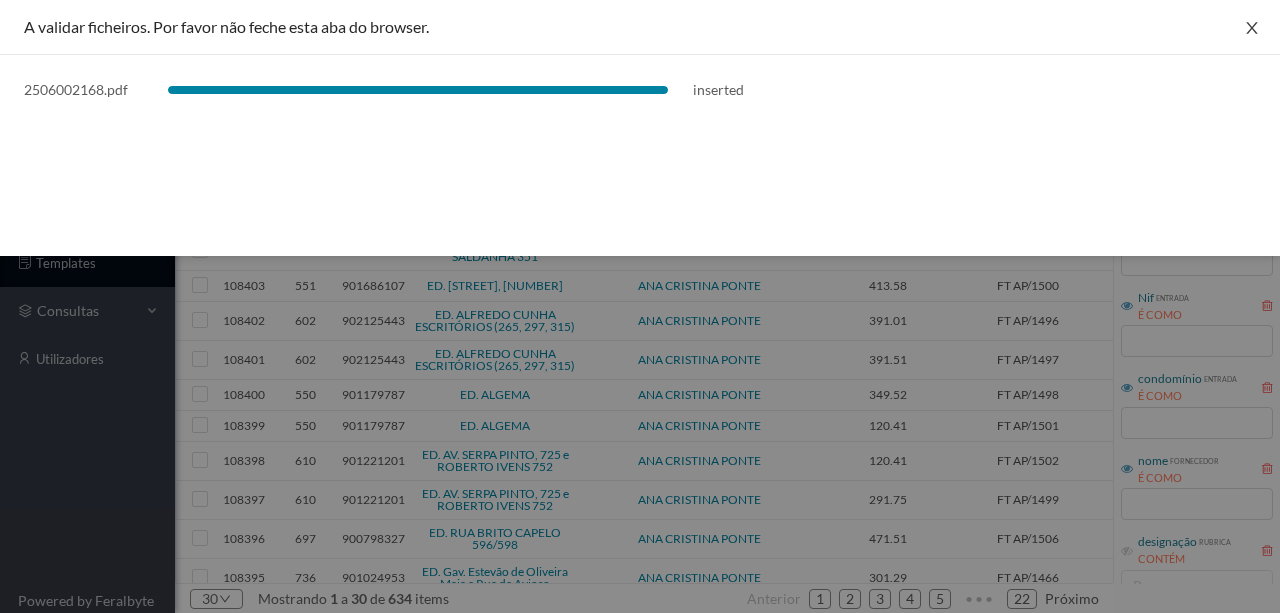 click 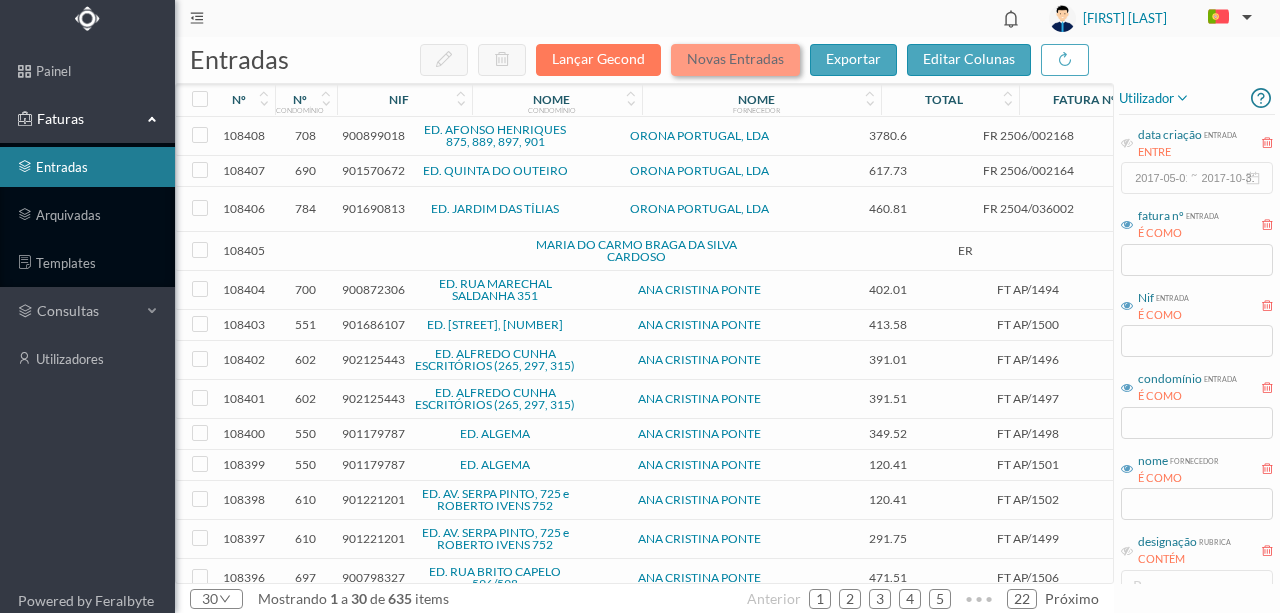 click on "Novas Entradas" at bounding box center (735, 60) 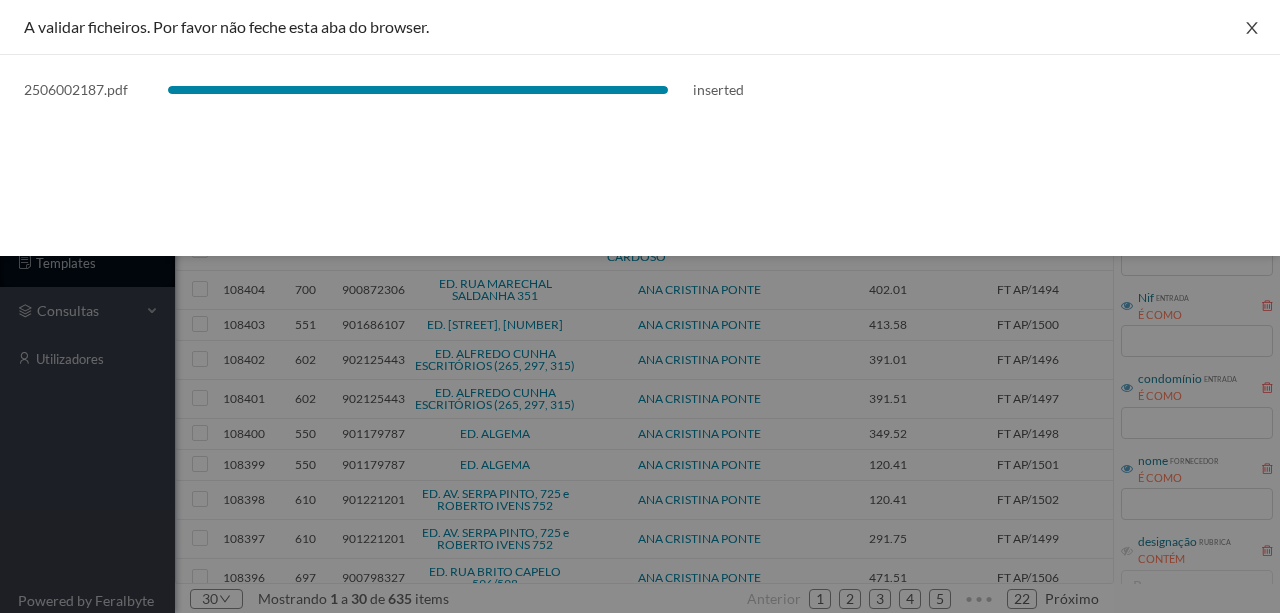 click 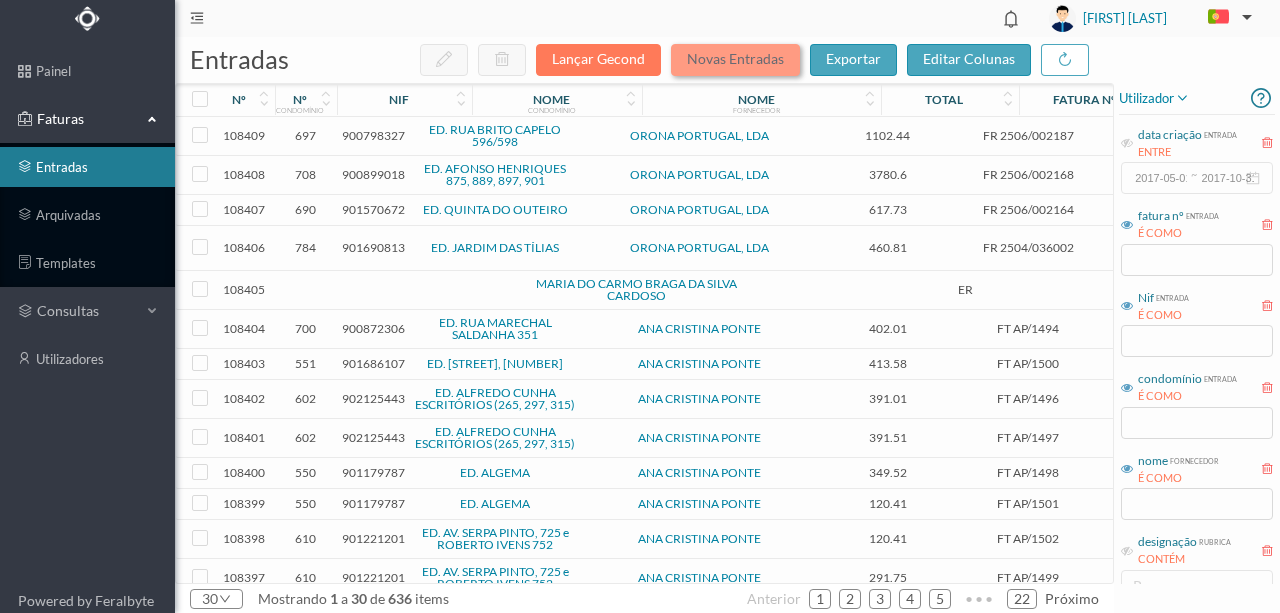 click on "Novas Entradas" at bounding box center [735, 60] 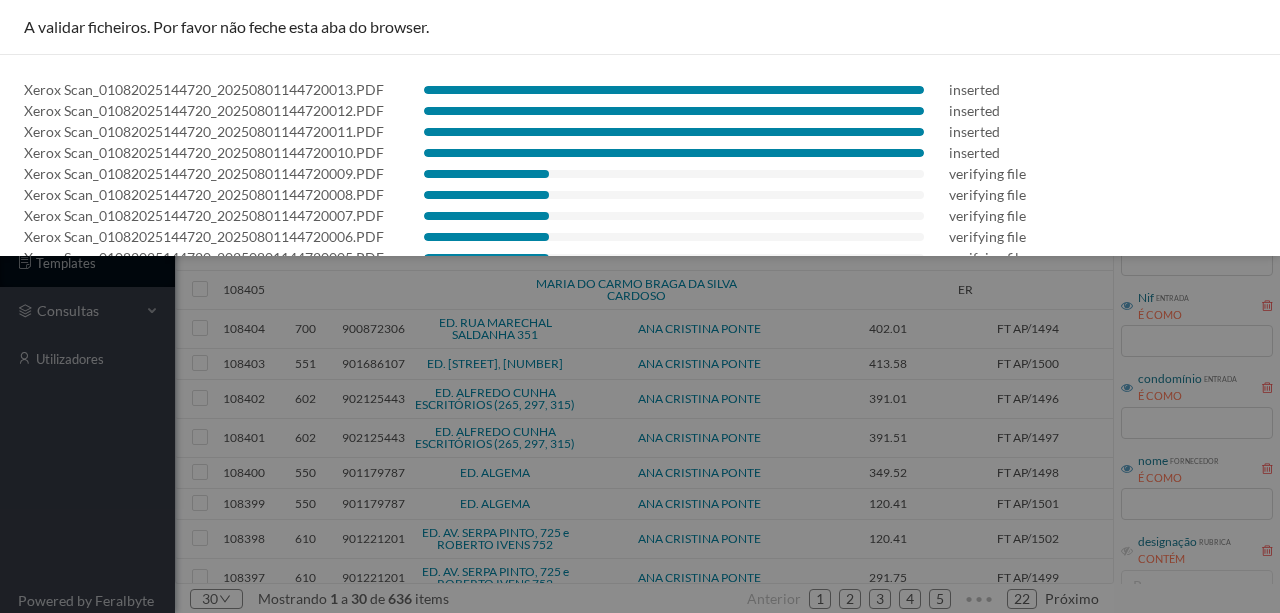 scroll, scrollTop: 140, scrollLeft: 0, axis: vertical 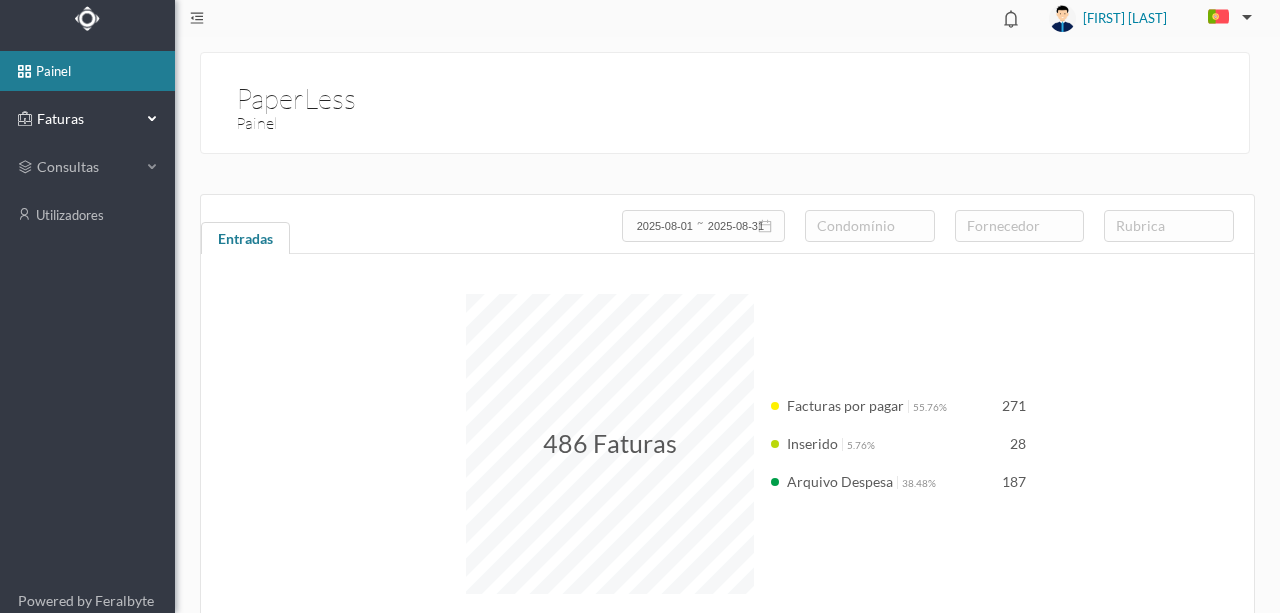 click on "Faturas" at bounding box center [87, 119] 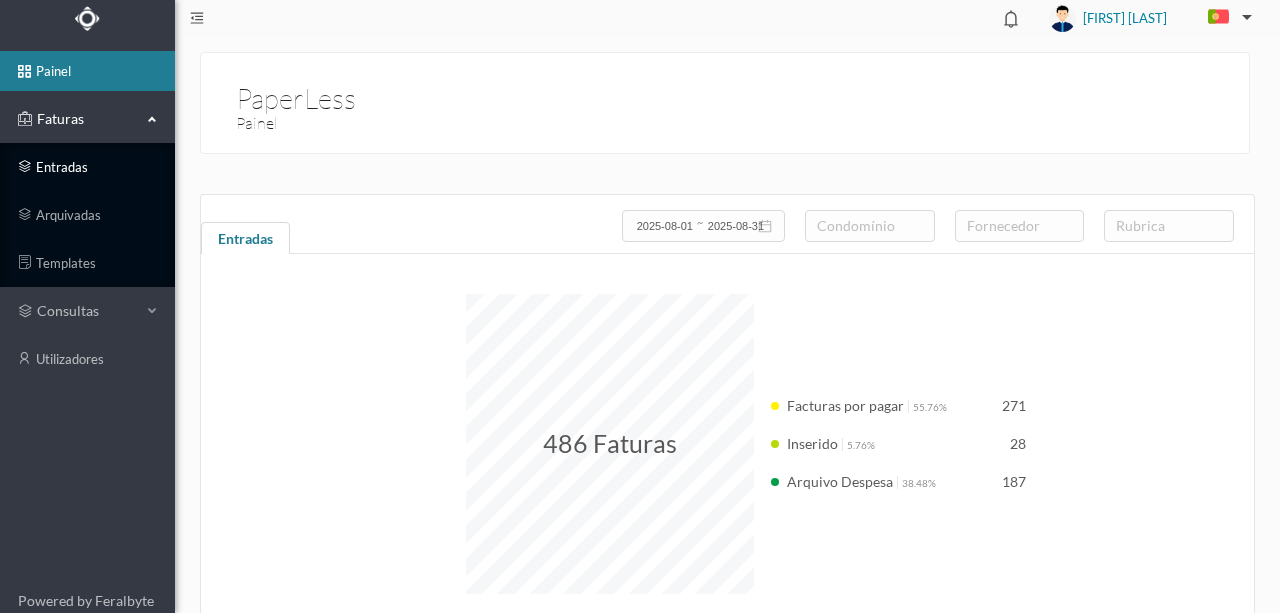 click on "entradas" at bounding box center [87, 167] 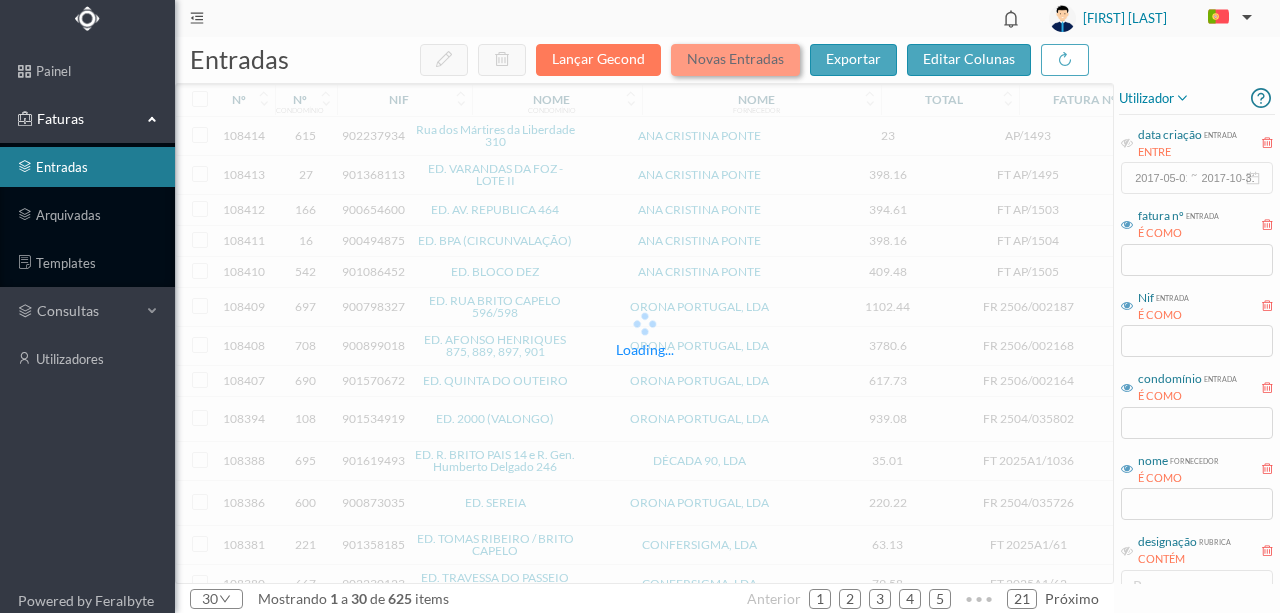 click on "Novas Entradas" at bounding box center (735, 60) 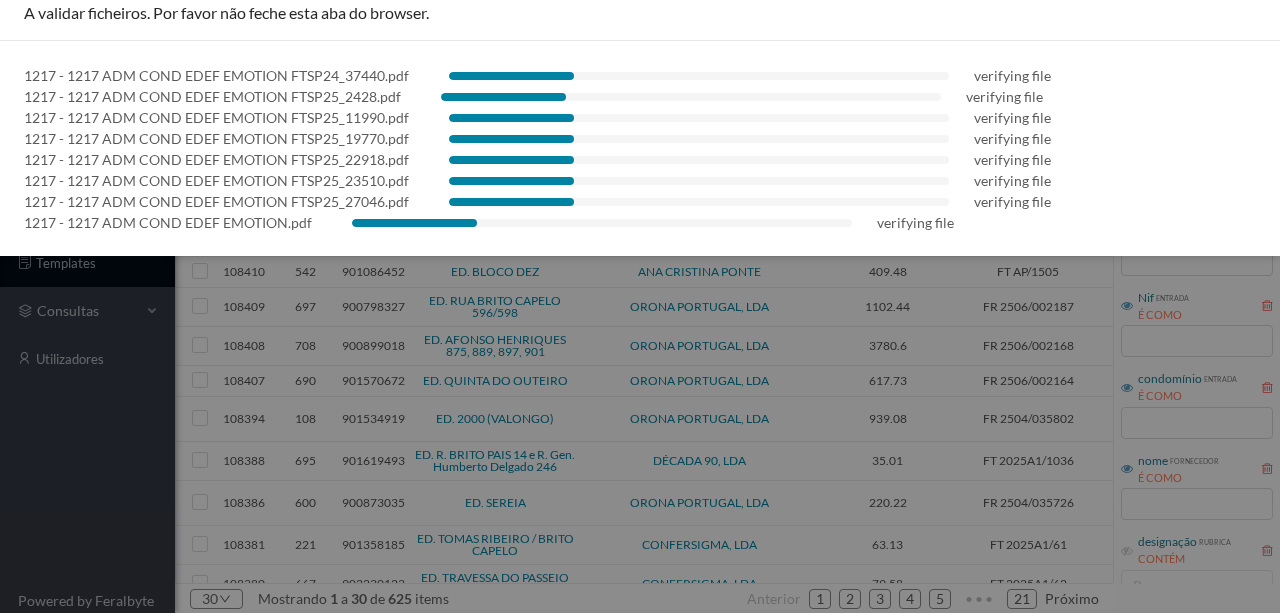 scroll, scrollTop: 0, scrollLeft: 0, axis: both 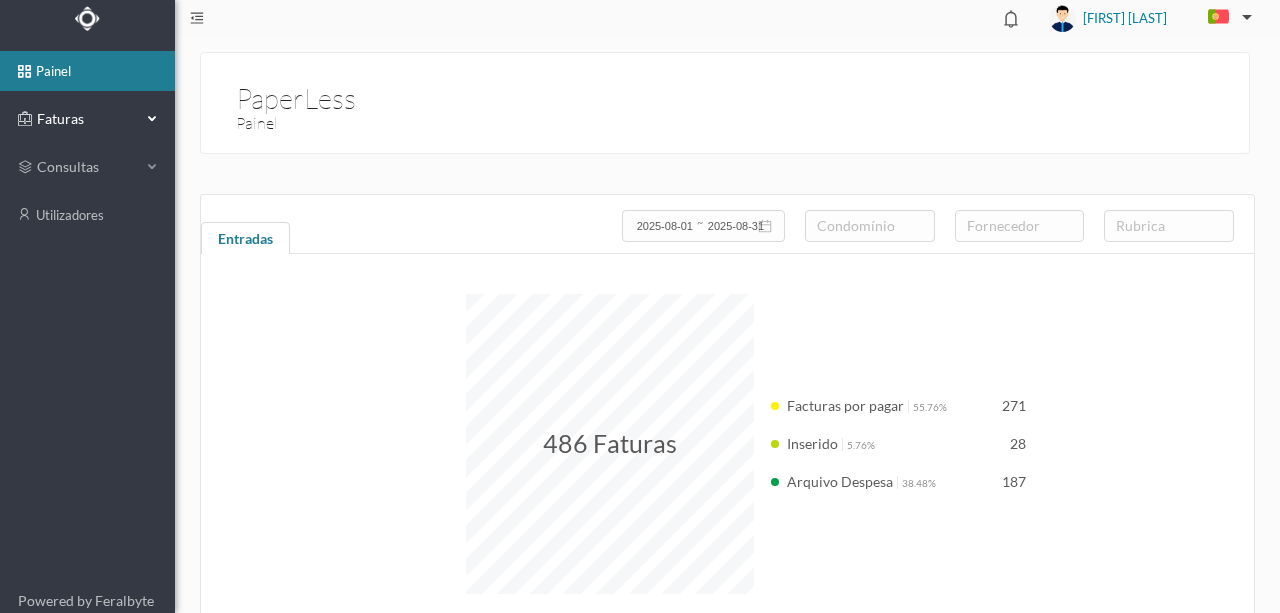 click on "Faturas" at bounding box center [87, 119] 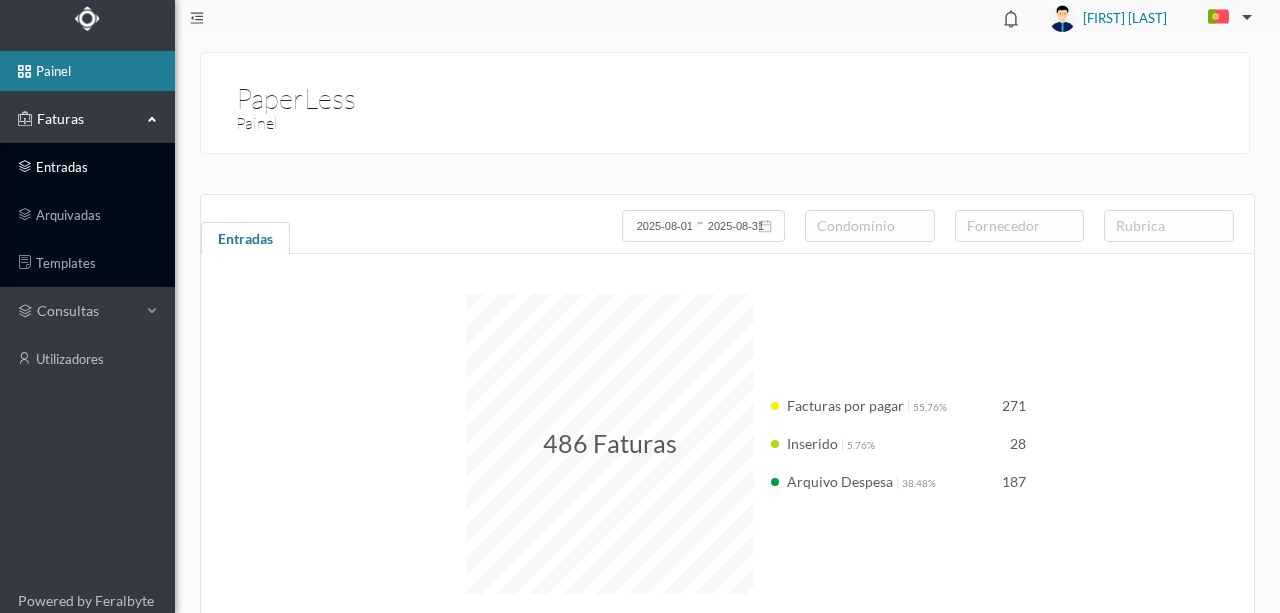 click on "entradas" at bounding box center [87, 167] 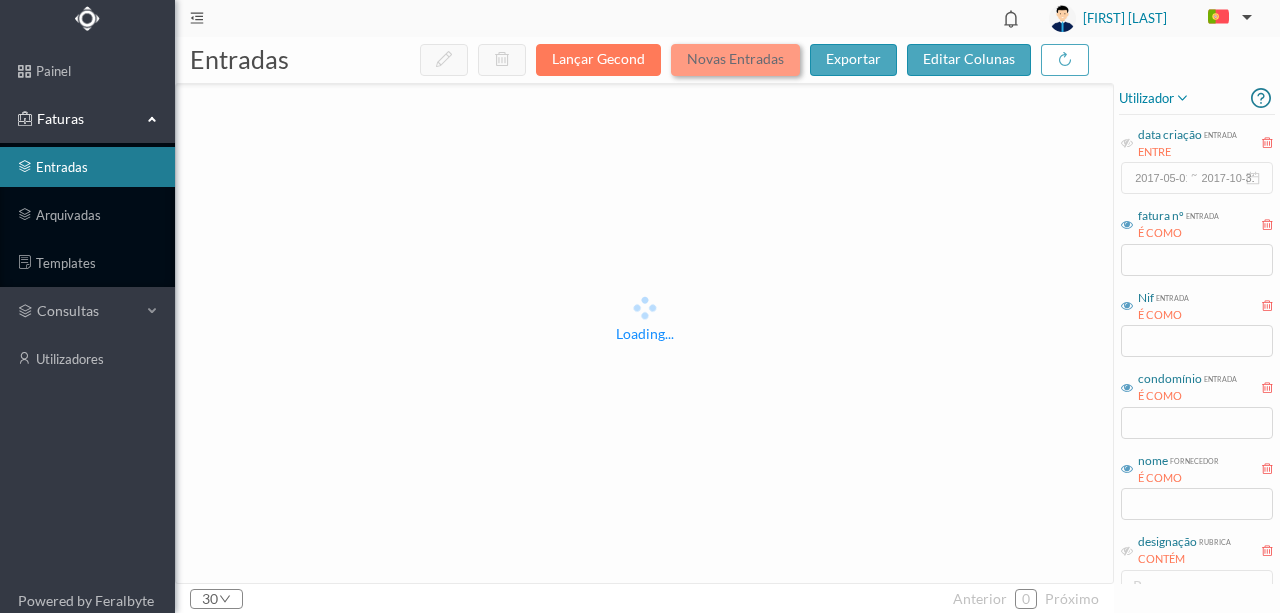 click on "Novas Entradas" at bounding box center (735, 60) 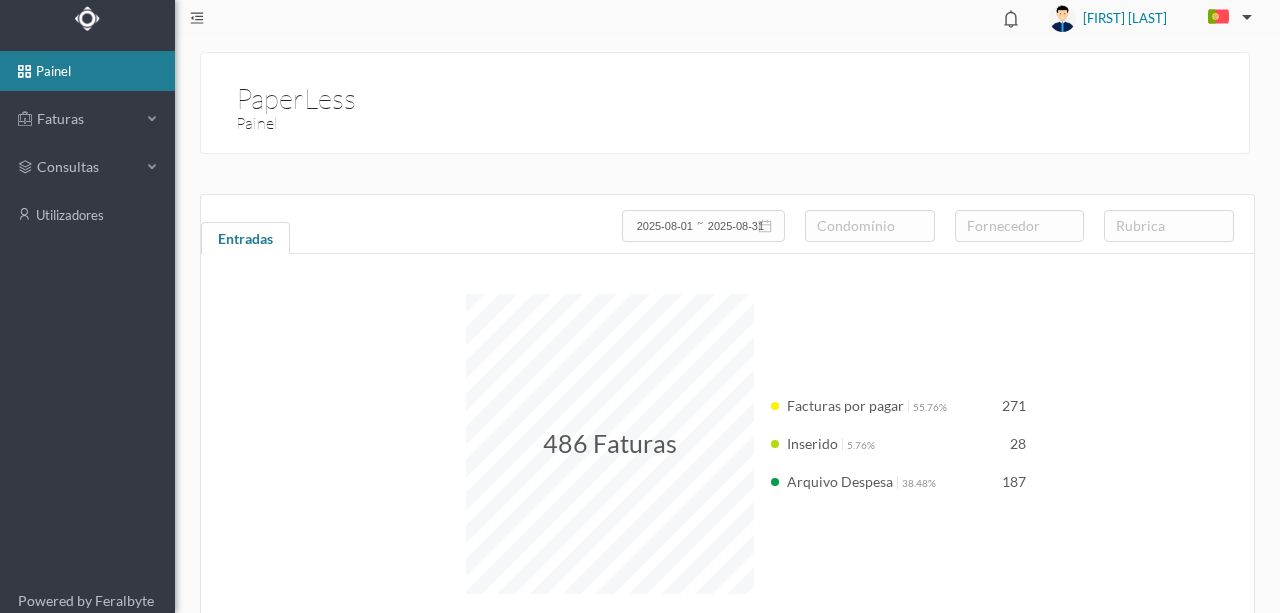 scroll, scrollTop: 0, scrollLeft: 0, axis: both 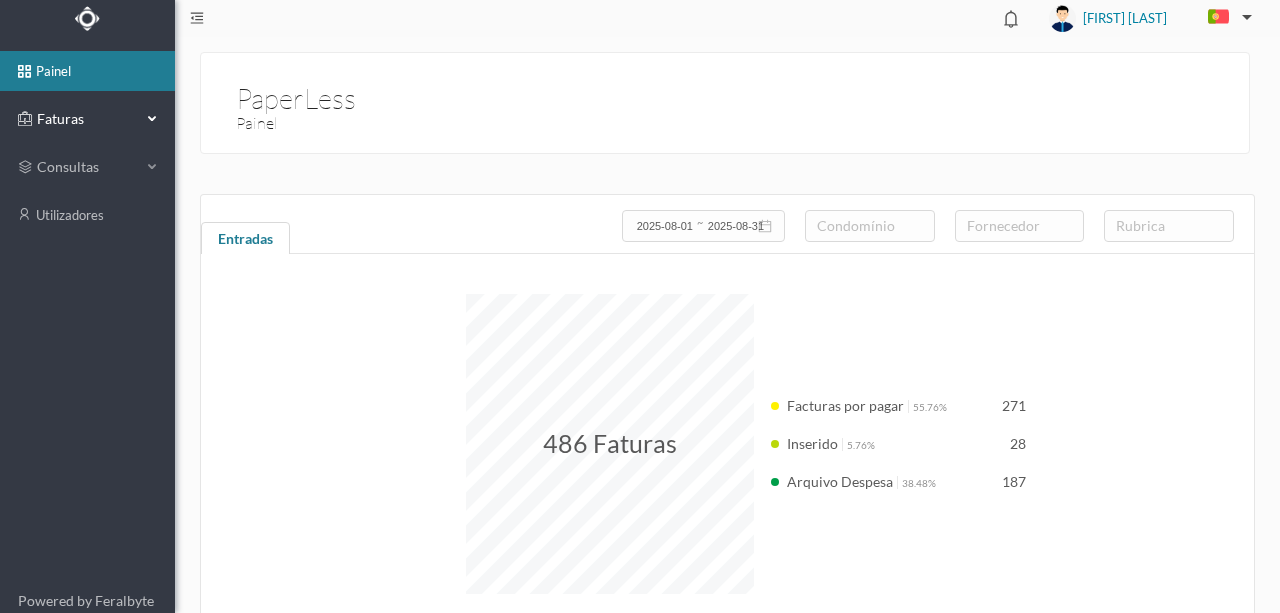 click on "Faturas" at bounding box center [87, 119] 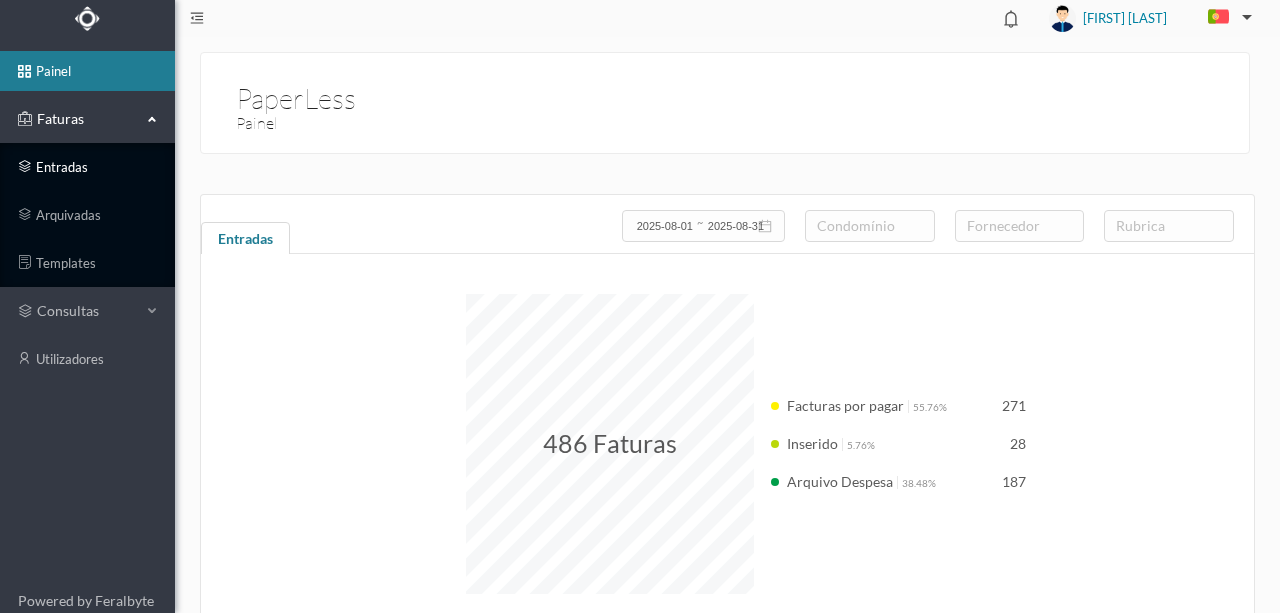 click on "entradas" at bounding box center (87, 167) 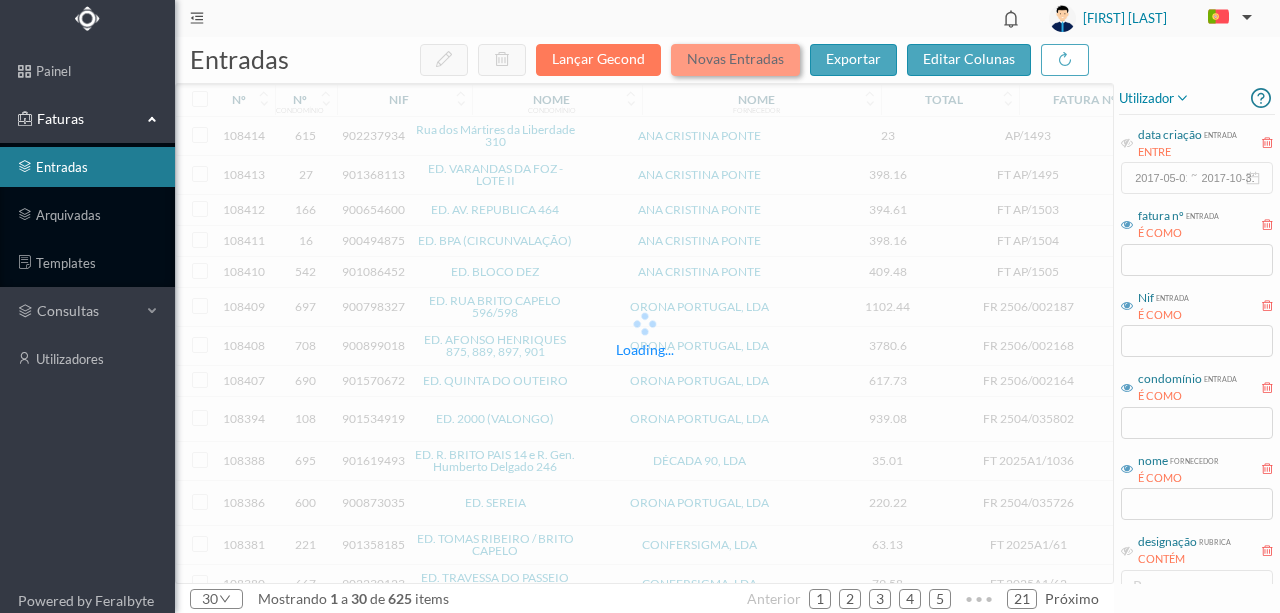 click on "Novas Entradas" at bounding box center [735, 60] 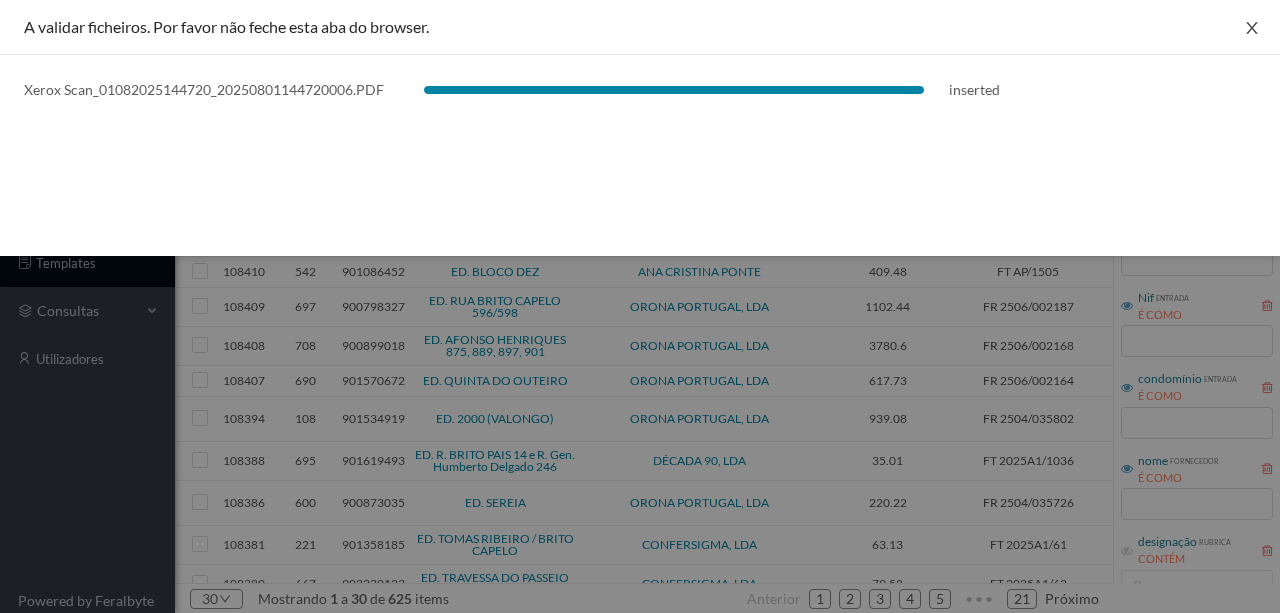 drag, startPoint x: 1237, startPoint y: 33, endPoint x: 1248, endPoint y: 30, distance: 11.401754 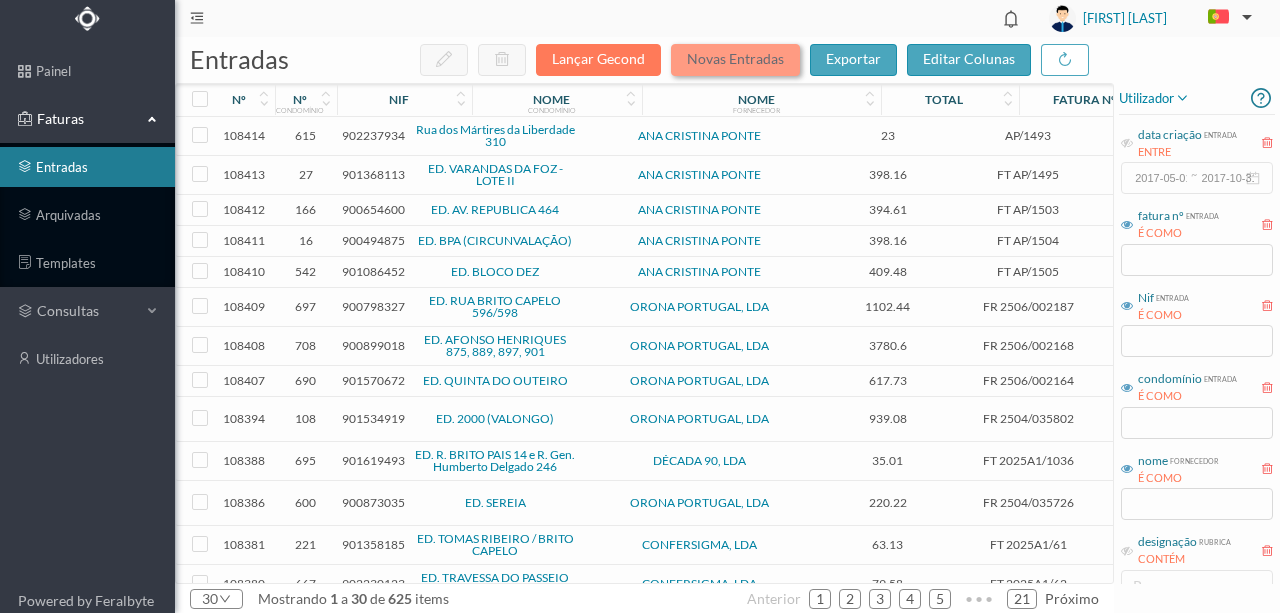 click on "Novas Entradas" at bounding box center [735, 60] 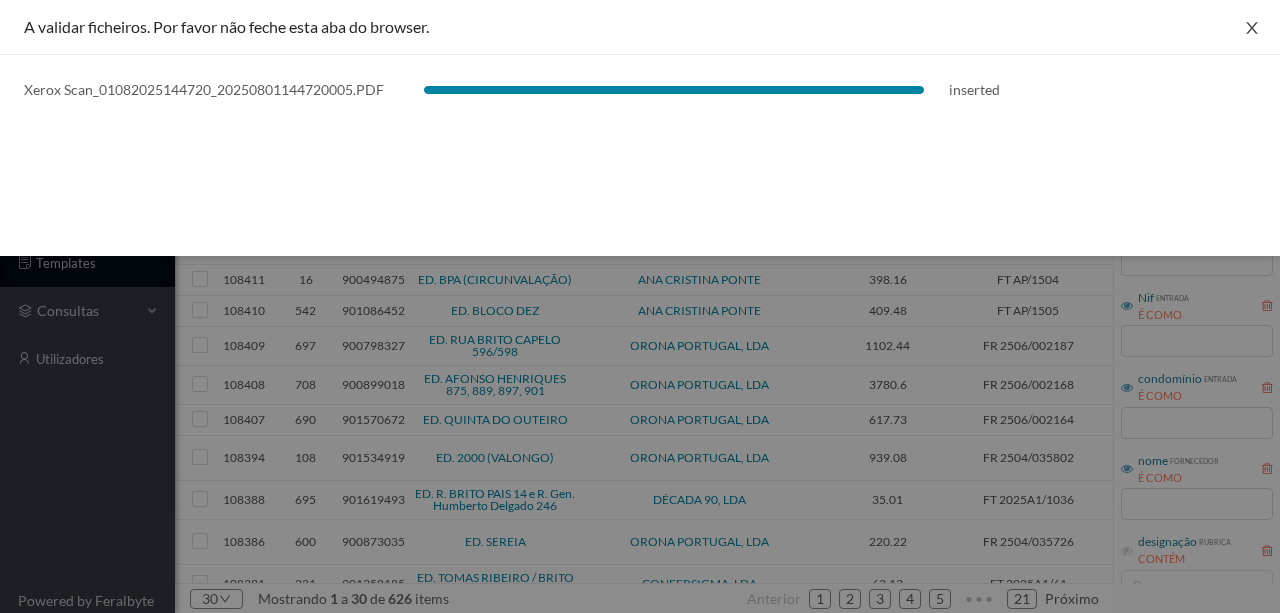 click 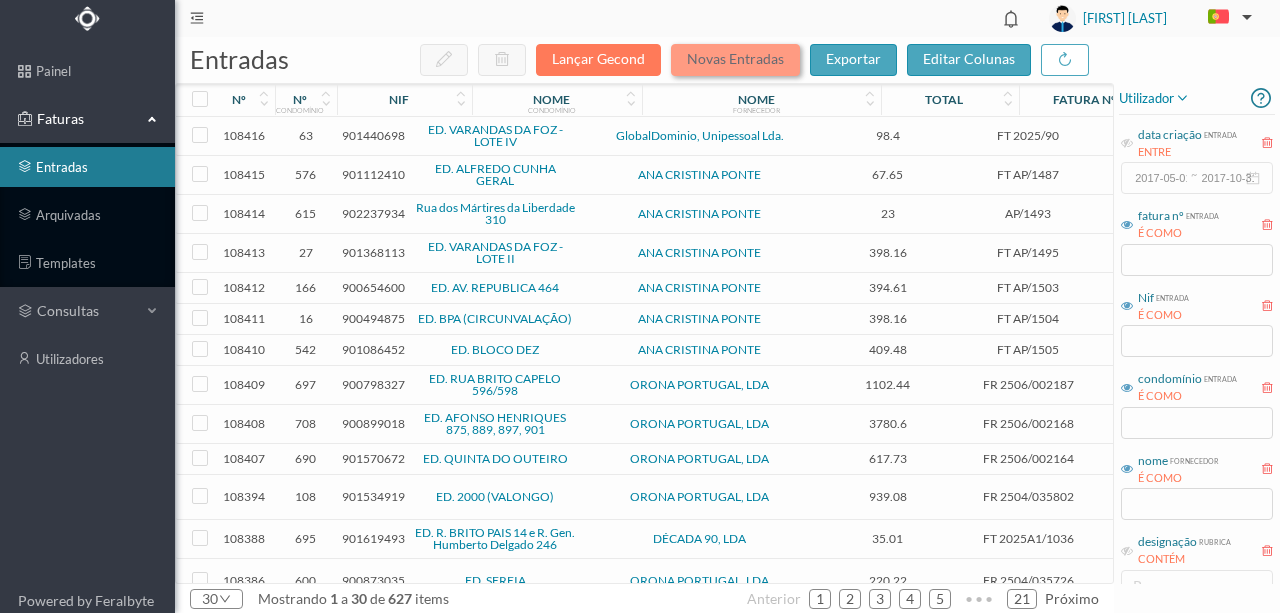 click on "Novas Entradas" at bounding box center [735, 60] 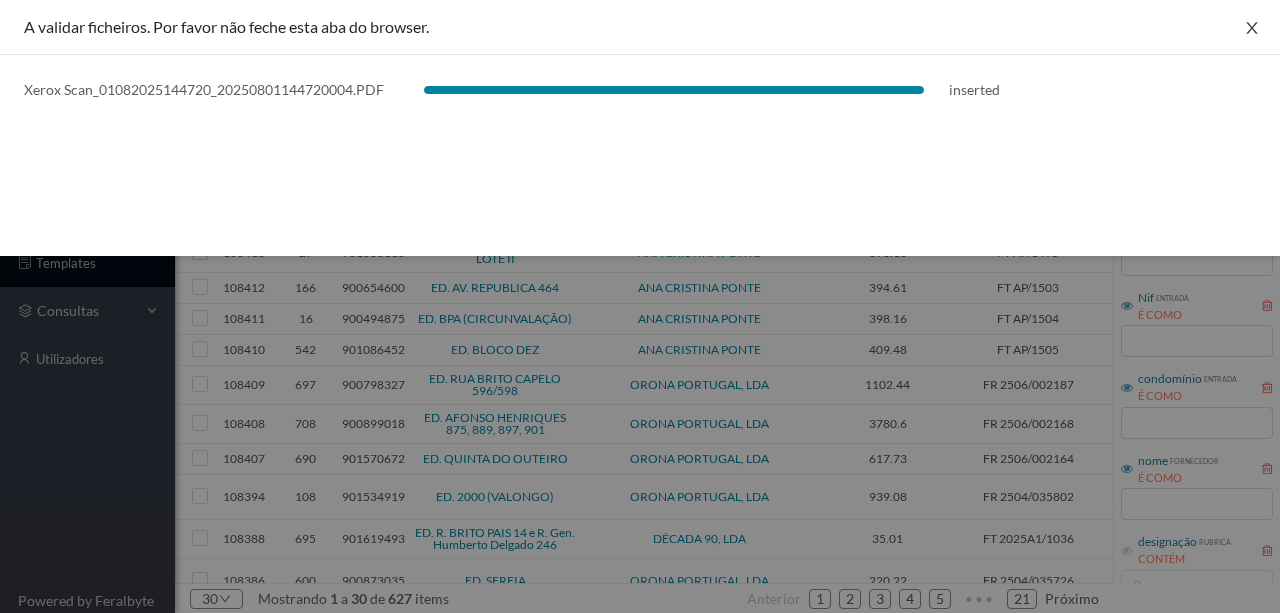 click 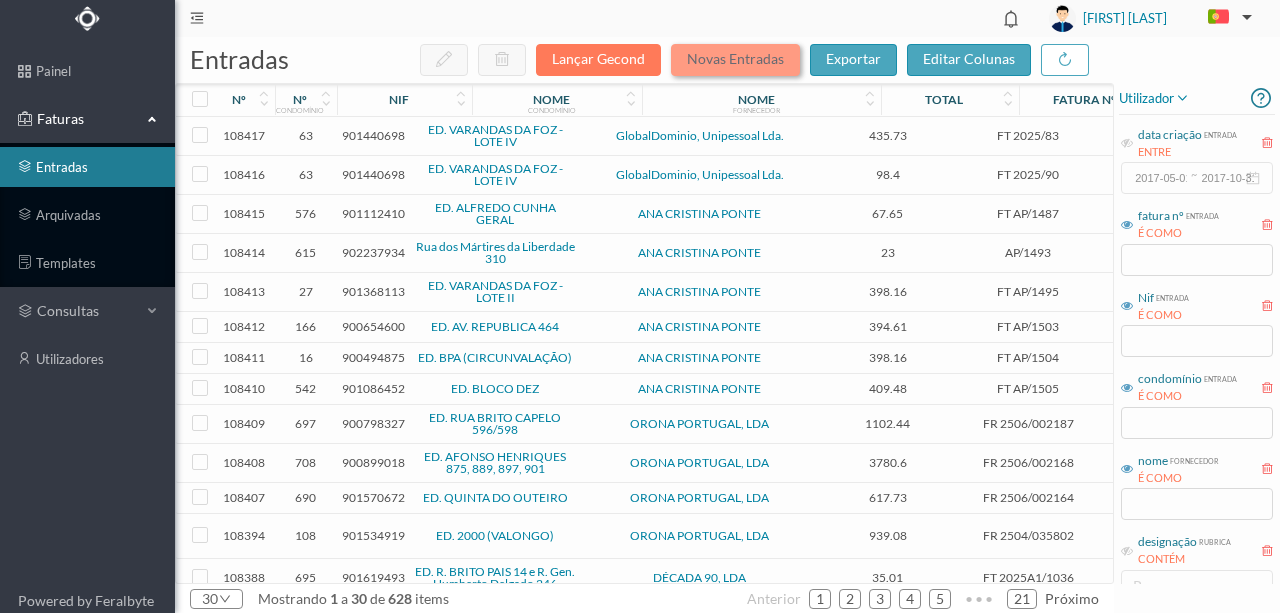 click on "Novas Entradas" at bounding box center (735, 60) 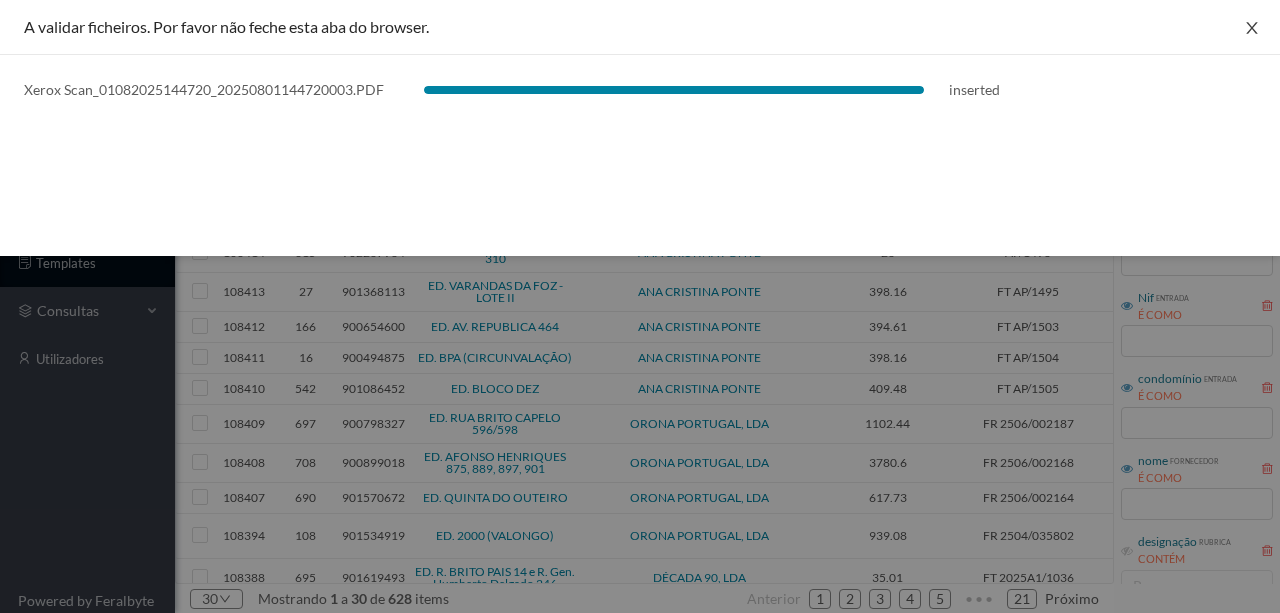 click 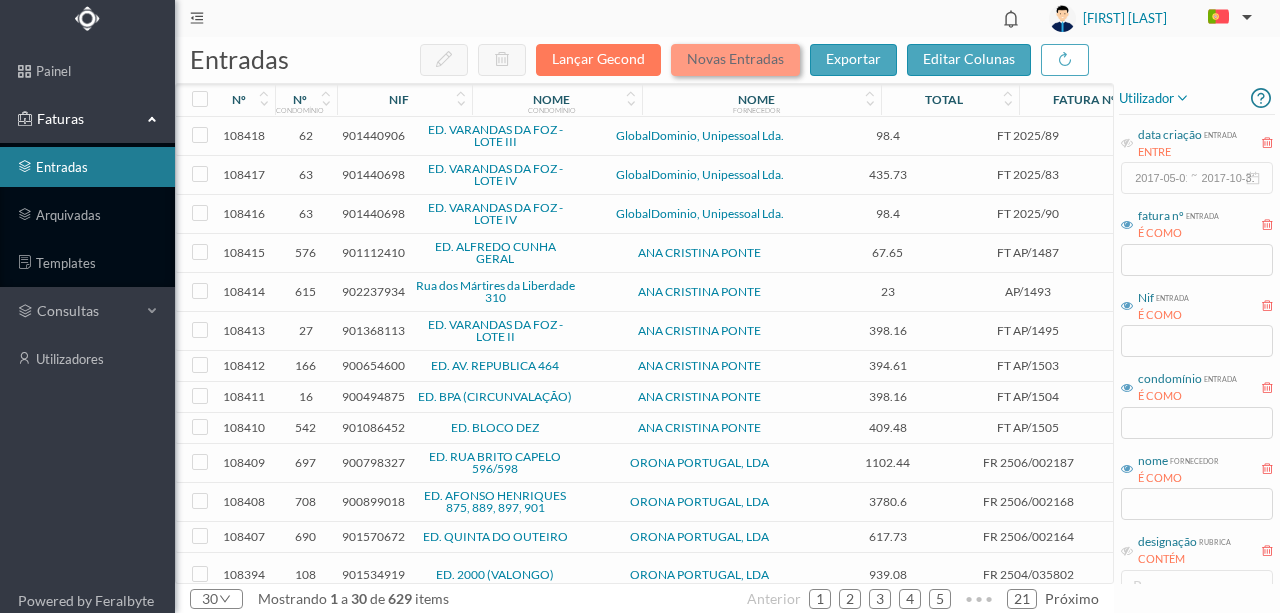 click on "Novas Entradas" at bounding box center [735, 60] 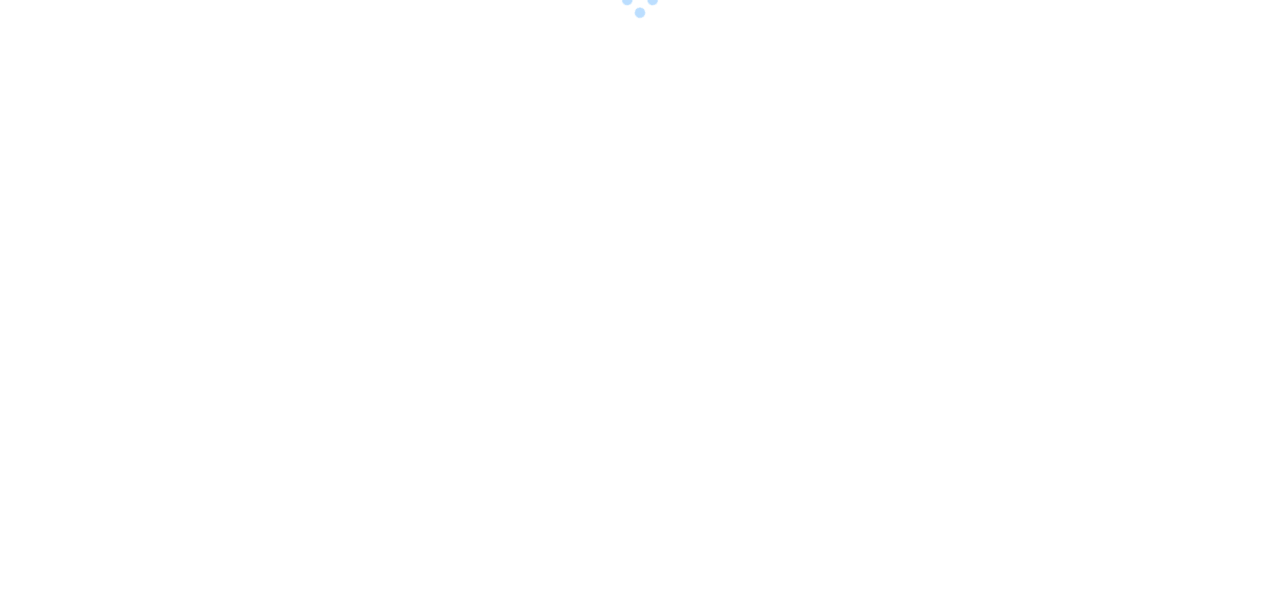 scroll, scrollTop: 0, scrollLeft: 0, axis: both 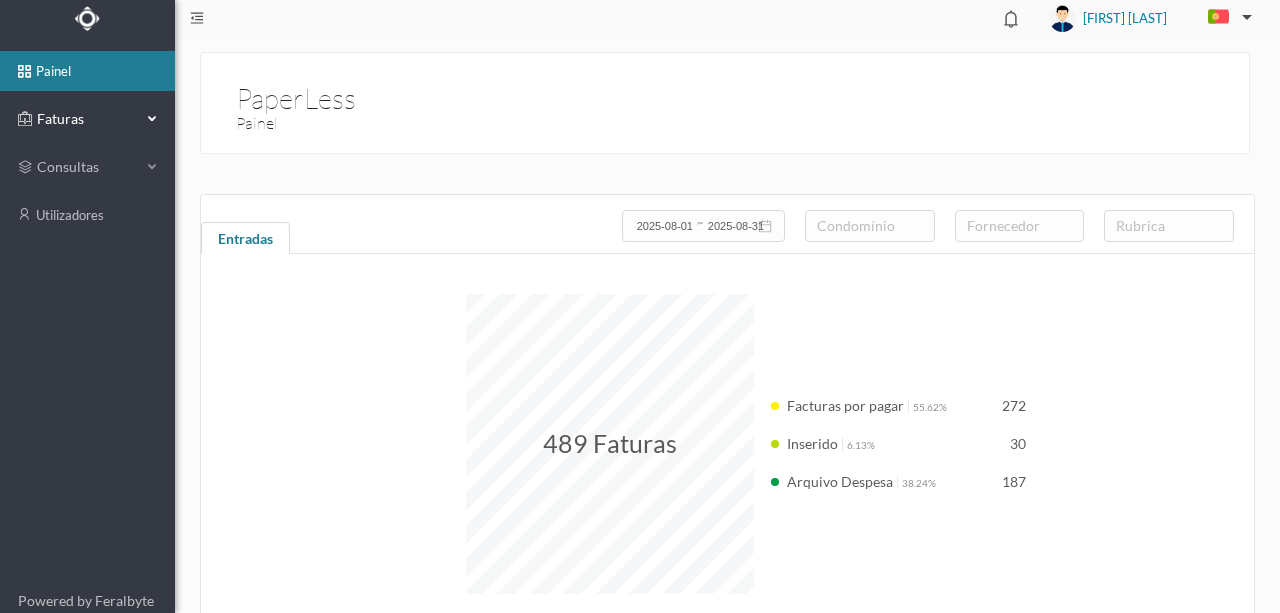 click on "Faturas" at bounding box center [87, 119] 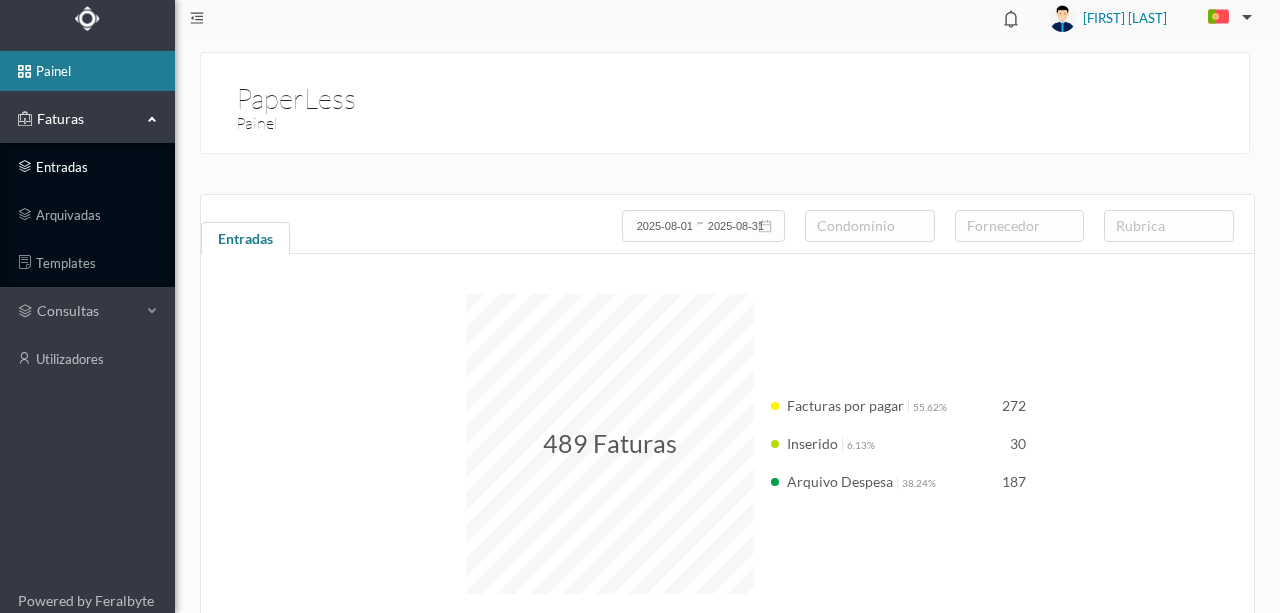 click on "entradas" at bounding box center [87, 167] 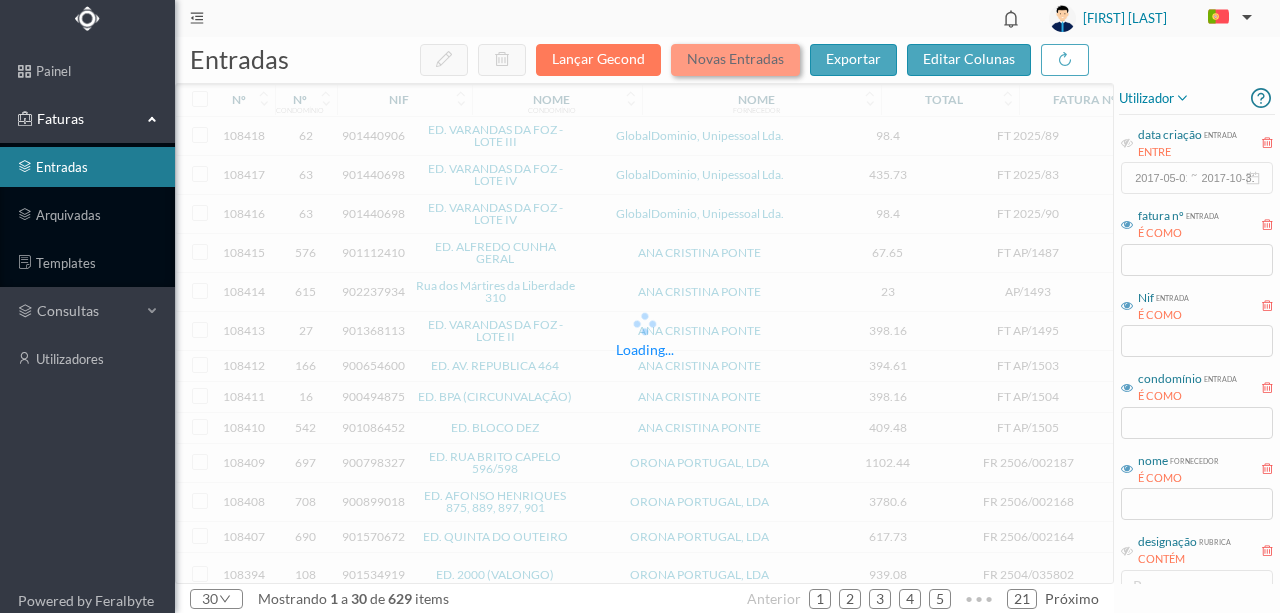 click on "Novas Entradas" at bounding box center (735, 60) 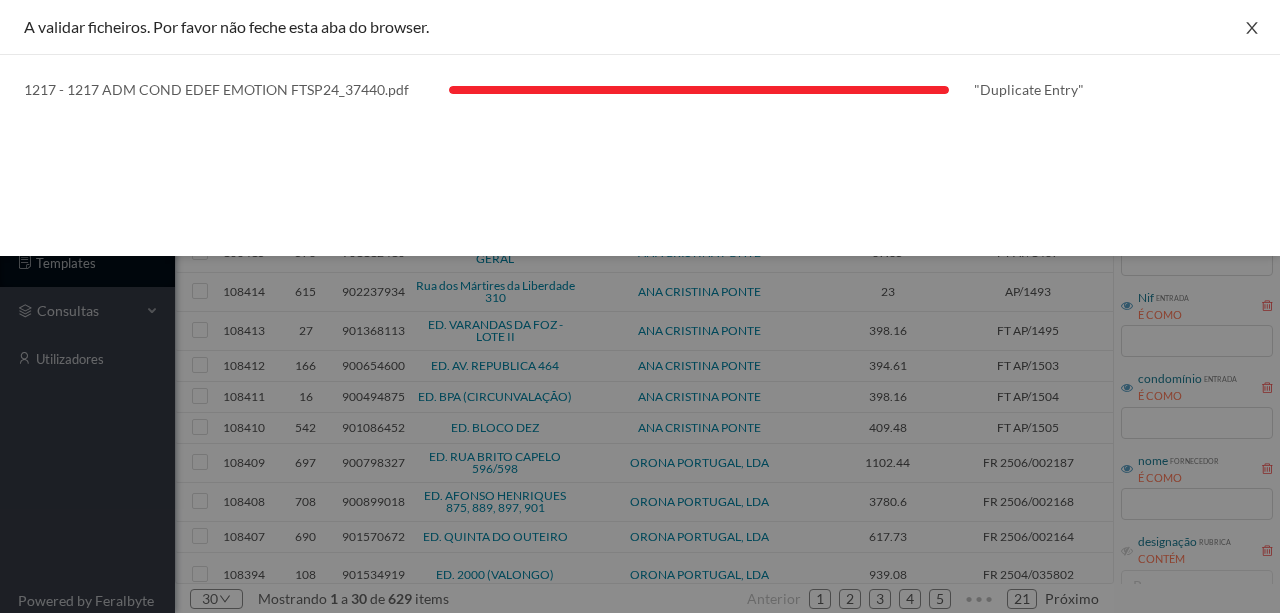 drag, startPoint x: 1253, startPoint y: 31, endPoint x: 1244, endPoint y: 44, distance: 15.811388 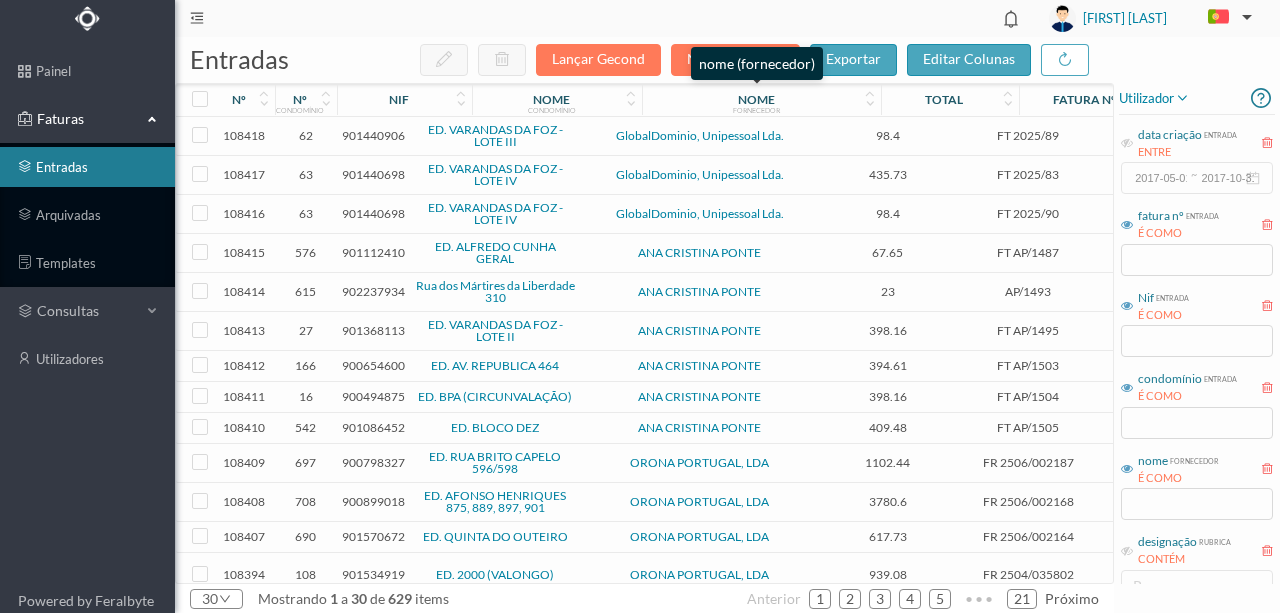click on "nome (fornecedor)" at bounding box center [757, 63] 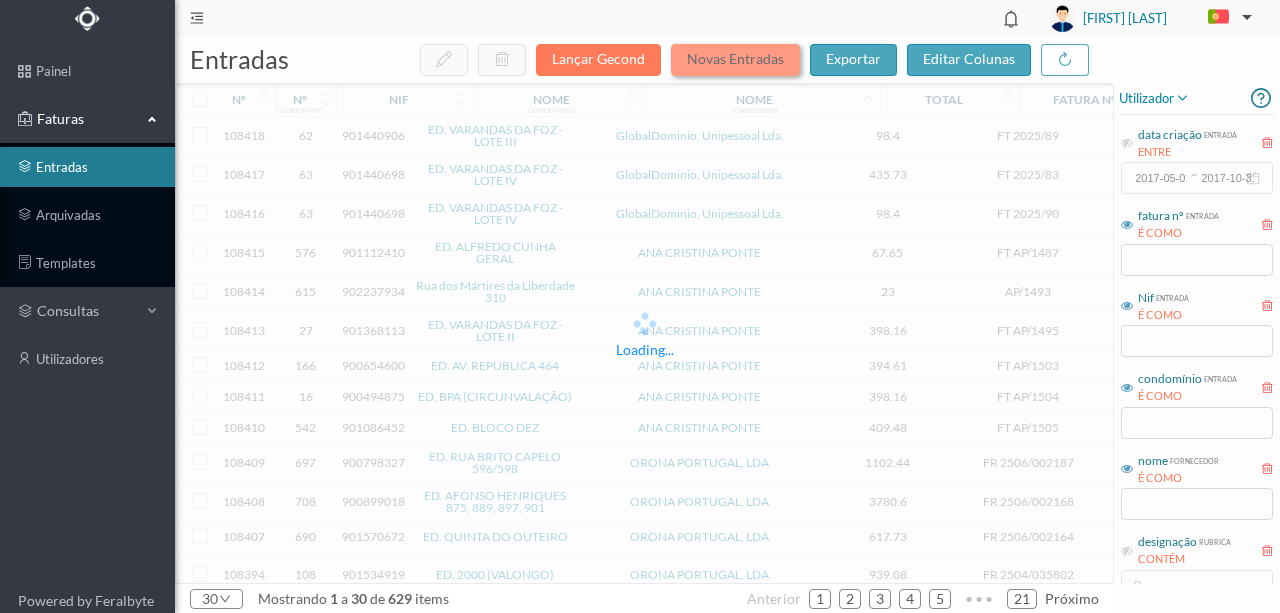 click on "Novas Entradas" at bounding box center (735, 60) 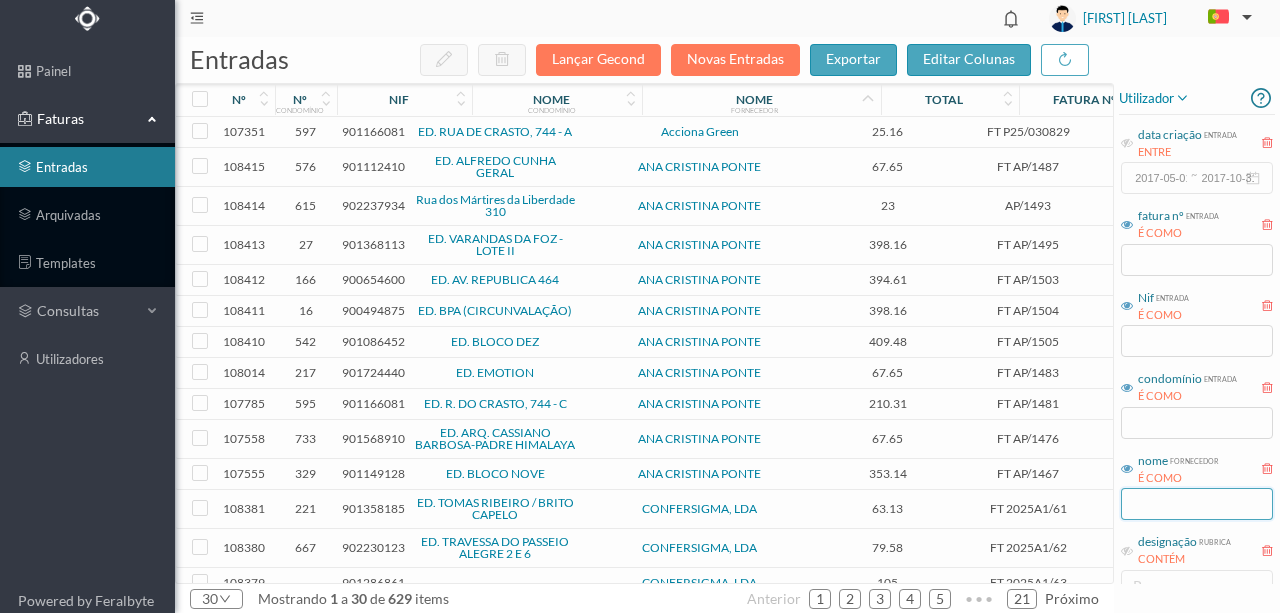 click at bounding box center (1197, 504) 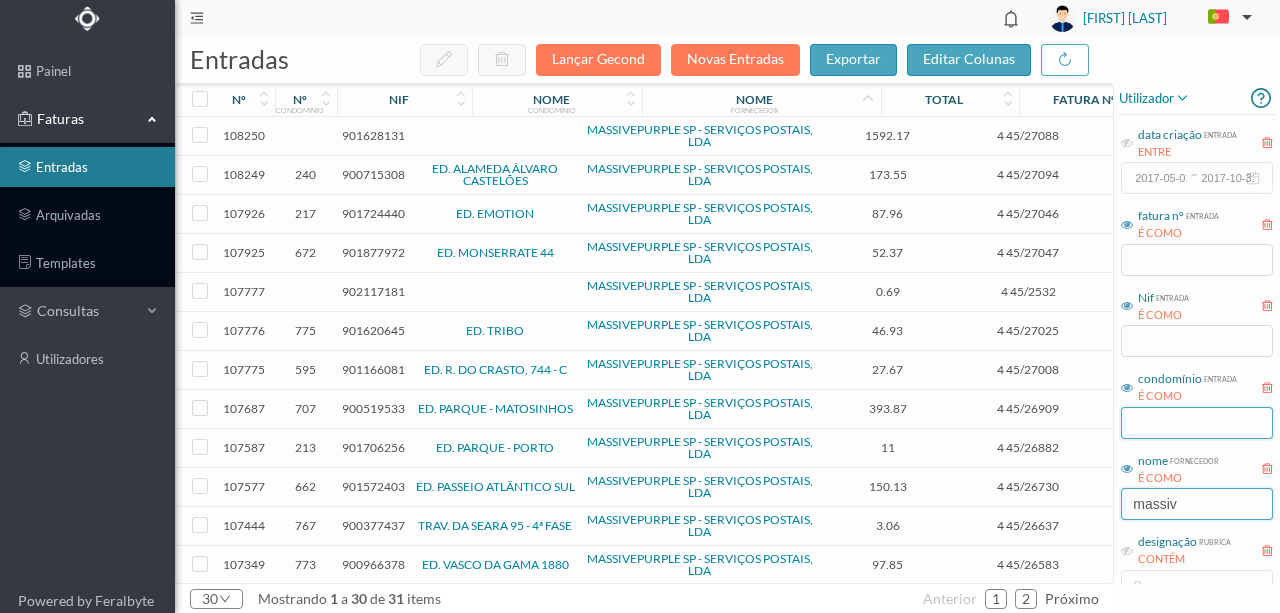 type on "massiv" 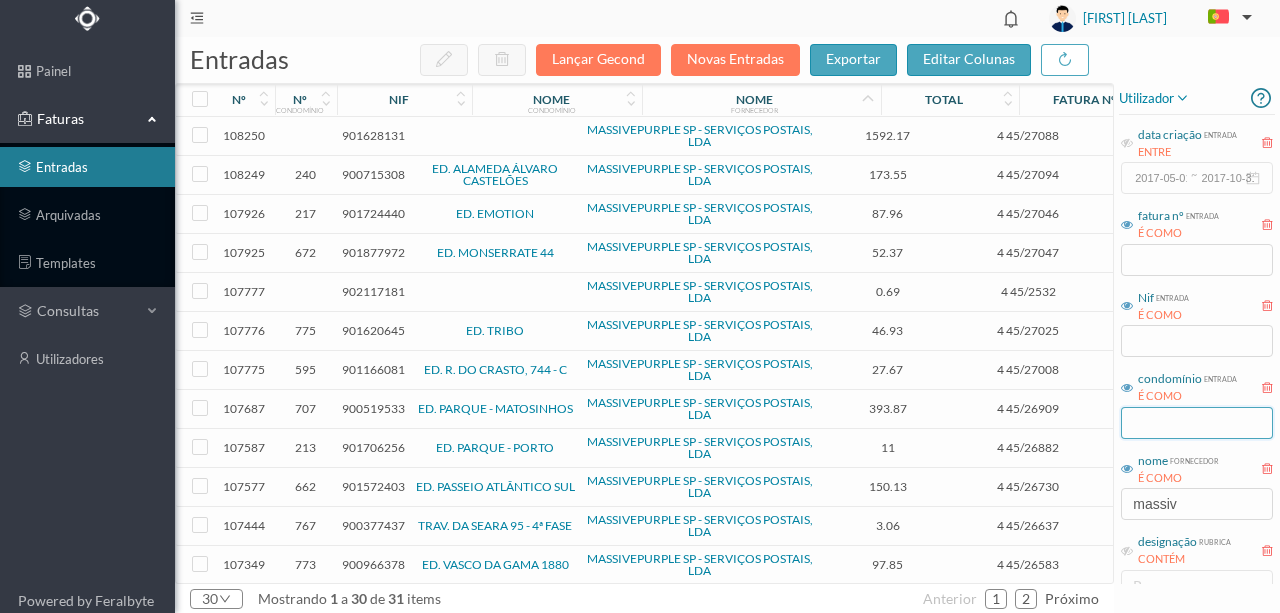 drag, startPoint x: 1176, startPoint y: 422, endPoint x: 1188, endPoint y: 432, distance: 15.6205 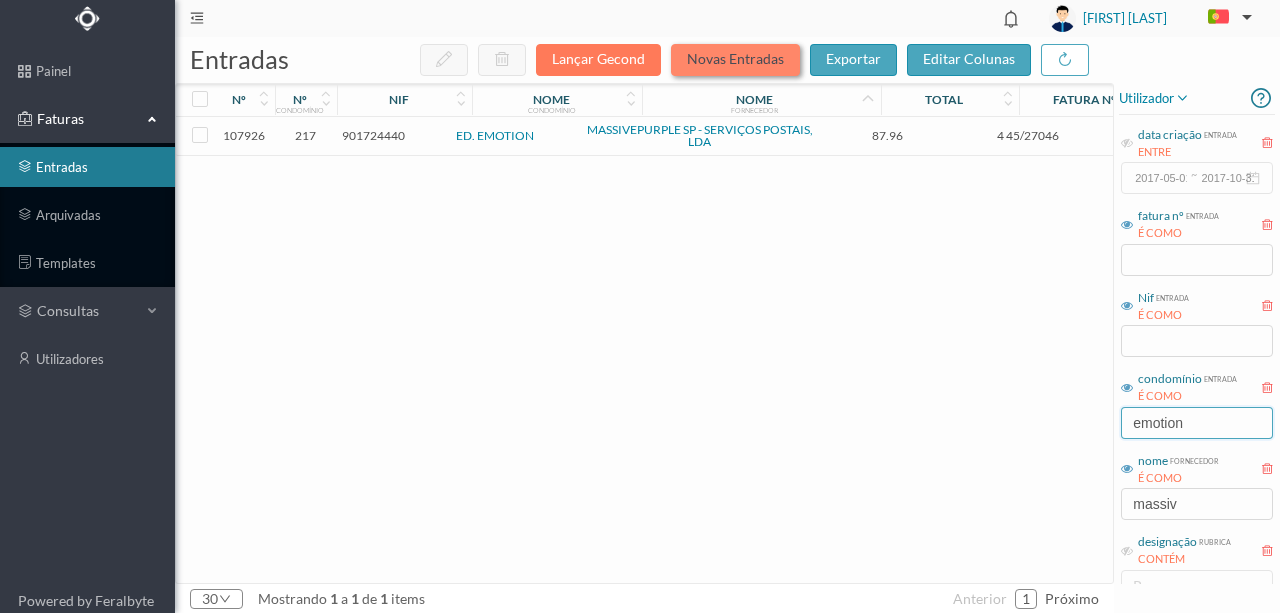 type on "emotion" 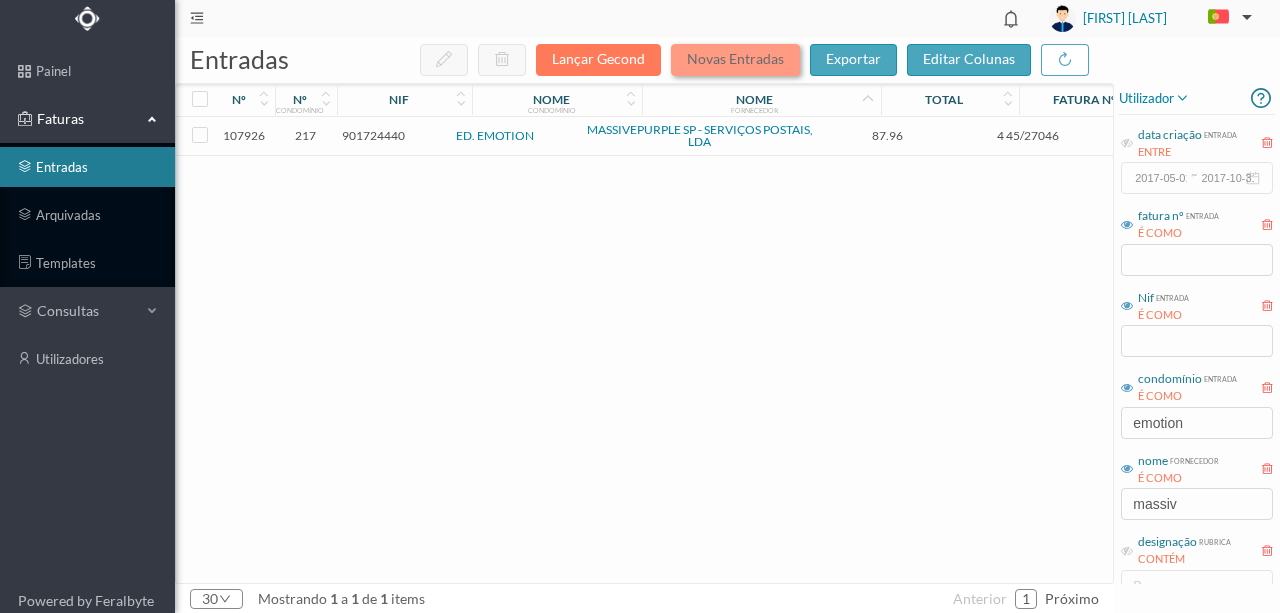 click on "Novas Entradas" at bounding box center [735, 60] 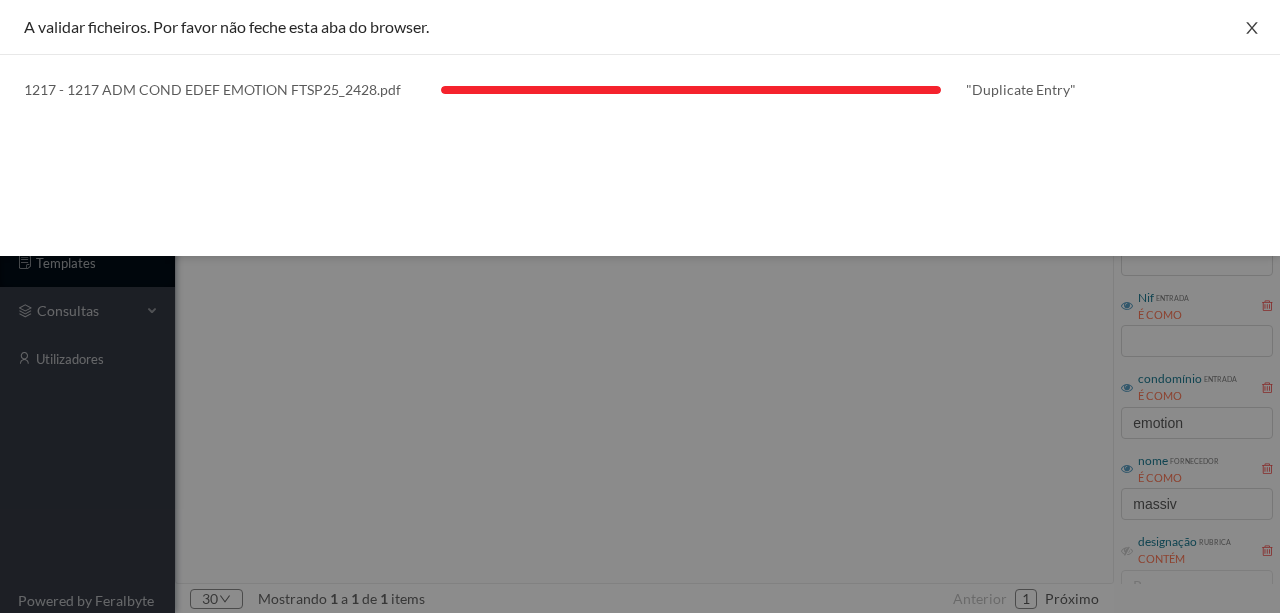 click 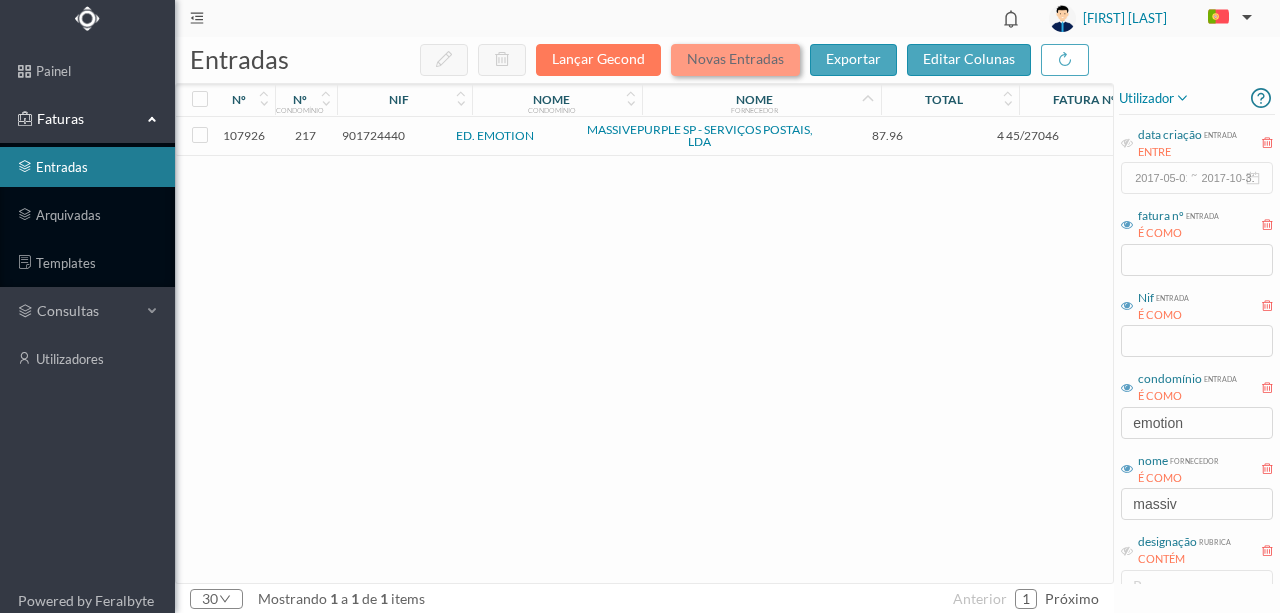 click on "Novas Entradas" at bounding box center [735, 60] 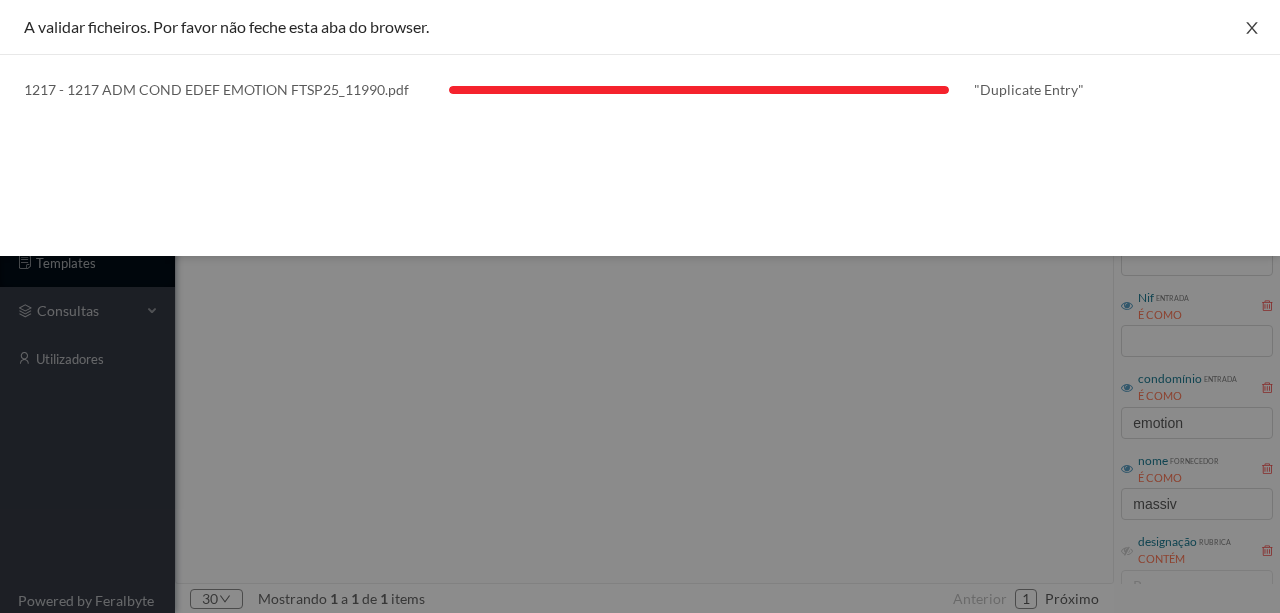 click 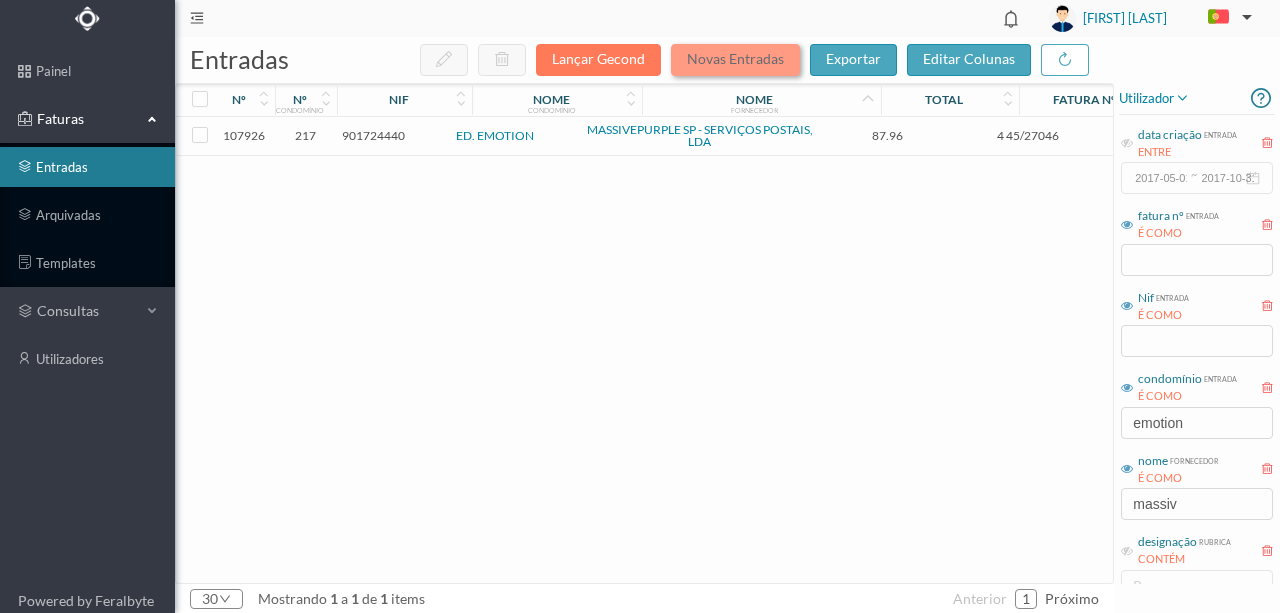 click on "Novas Entradas" at bounding box center [735, 60] 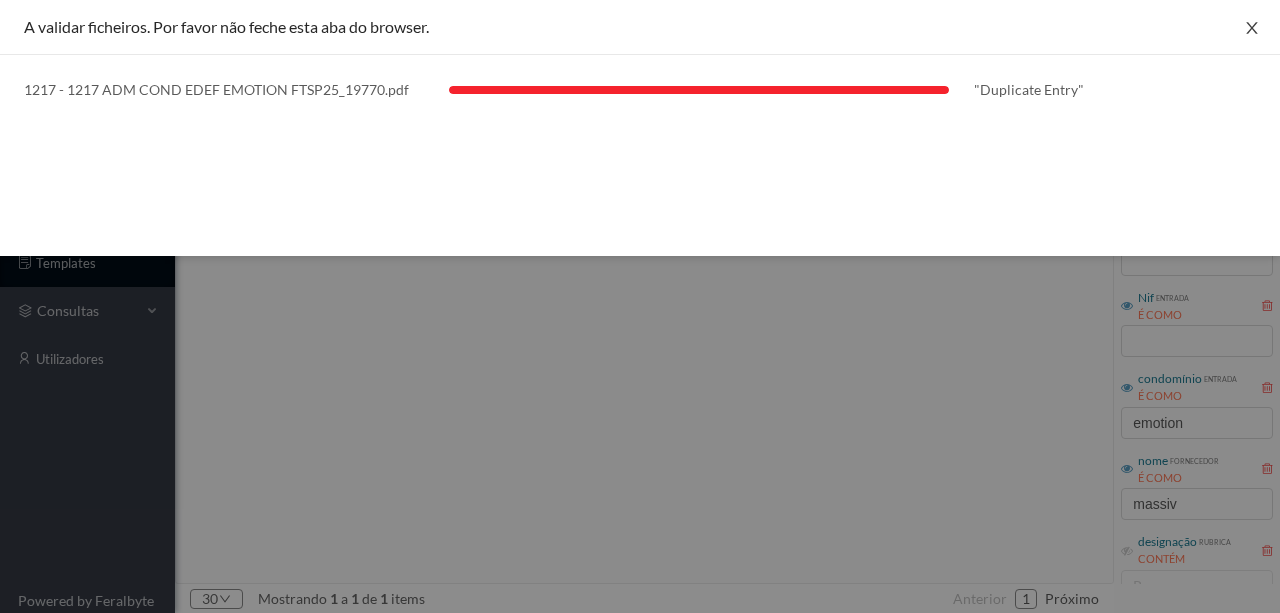 click 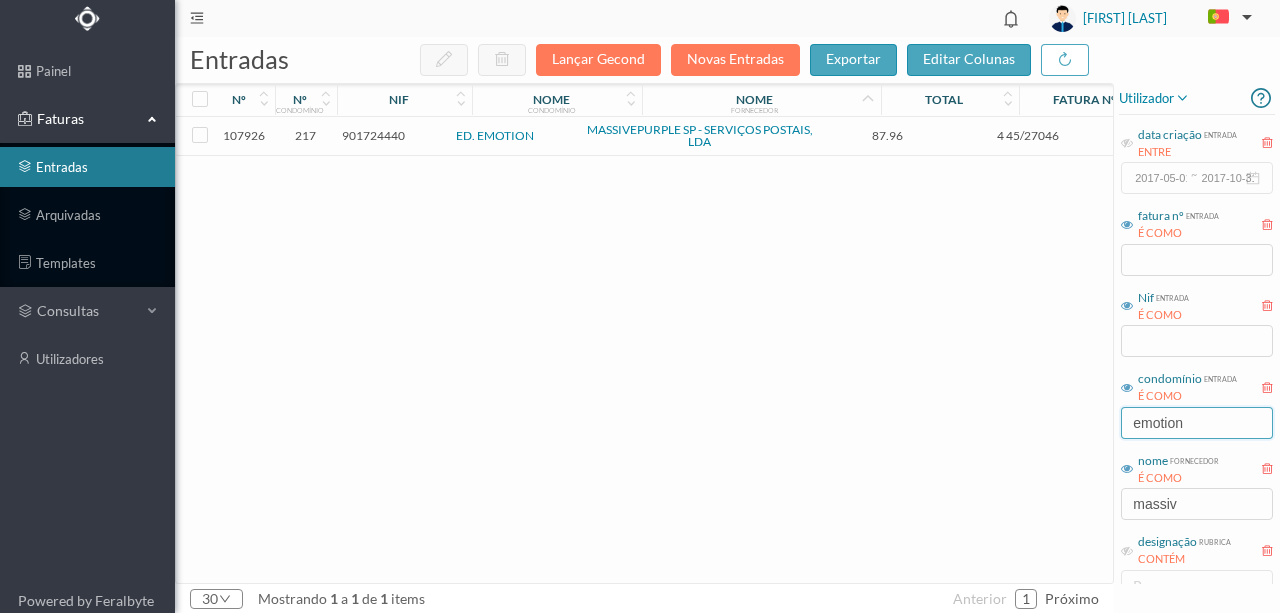 drag, startPoint x: 1212, startPoint y: 424, endPoint x: 1070, endPoint y: 418, distance: 142.12671 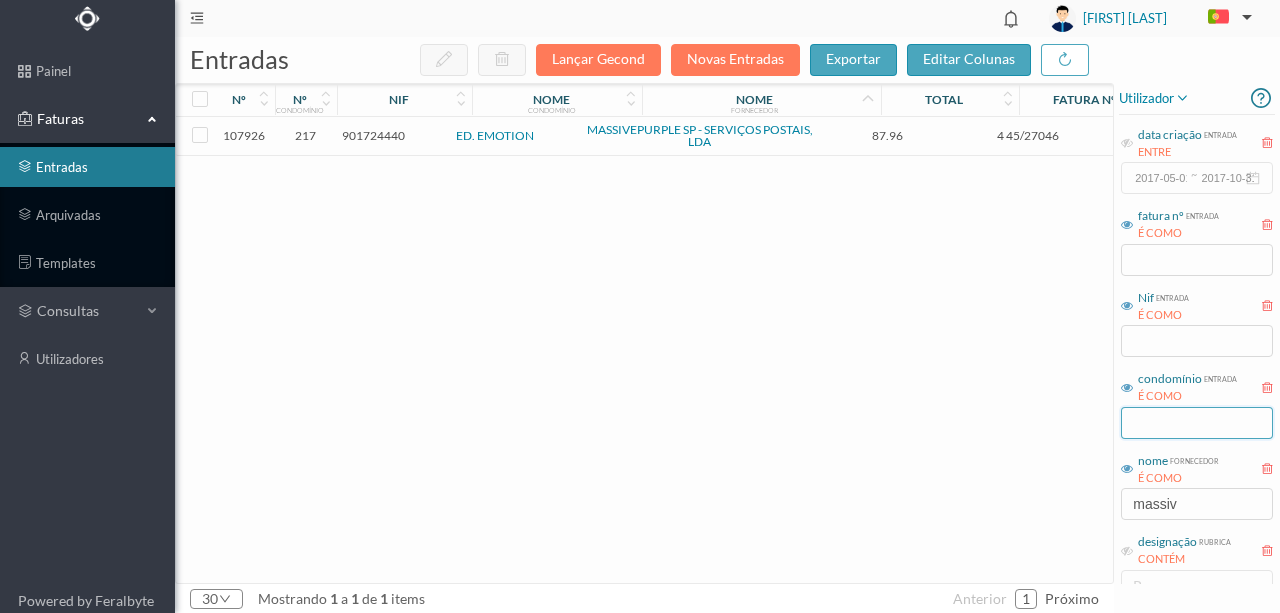 click at bounding box center [1197, 423] 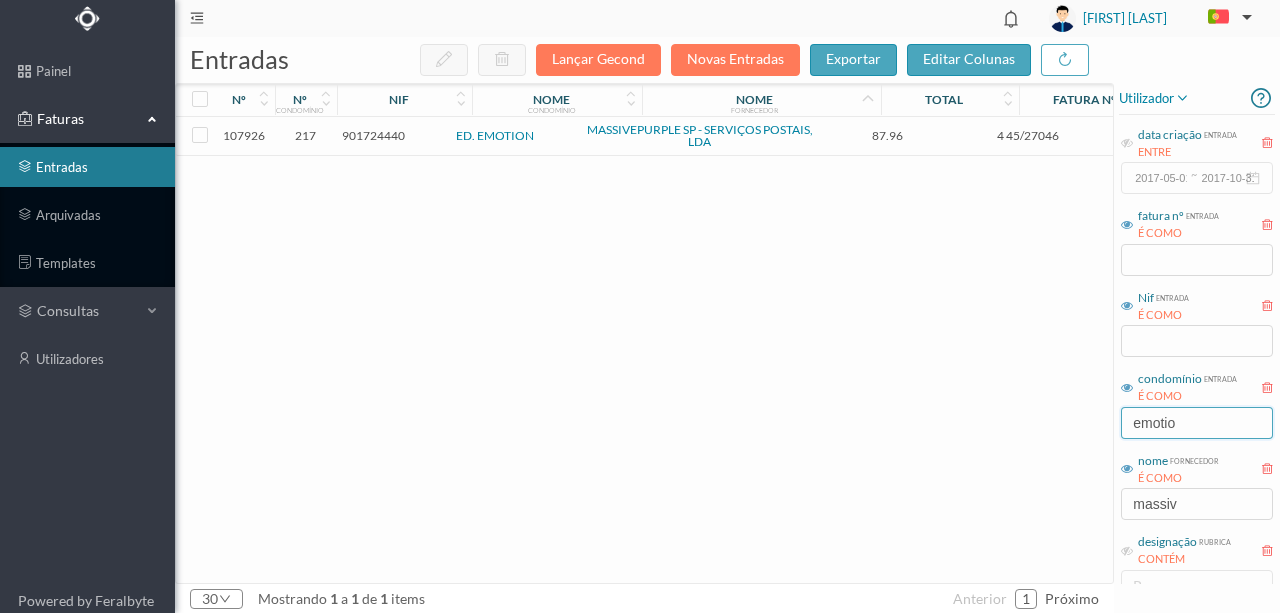 type on "emotion" 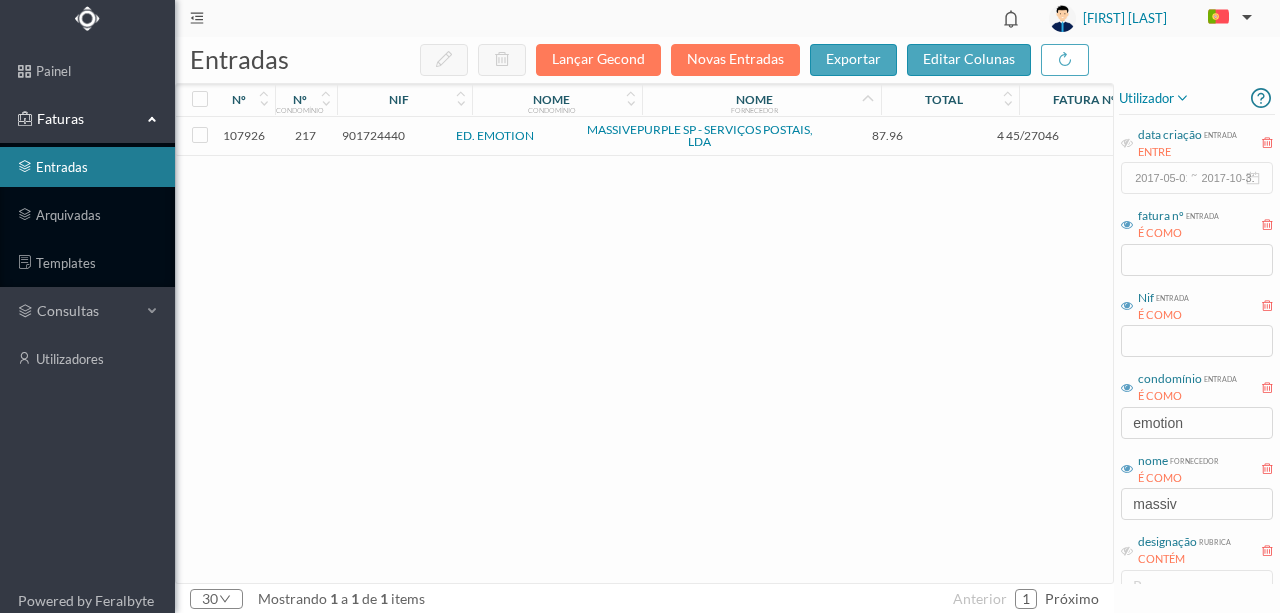 click on "107926 217 901724440 ED. EMOTION MASSIVEPURPLE SP - SERVIÇOS POSTAIS,  LDA 87.96 4 45/27046 Correspondência Facturas por pagar" at bounding box center [764, 350] 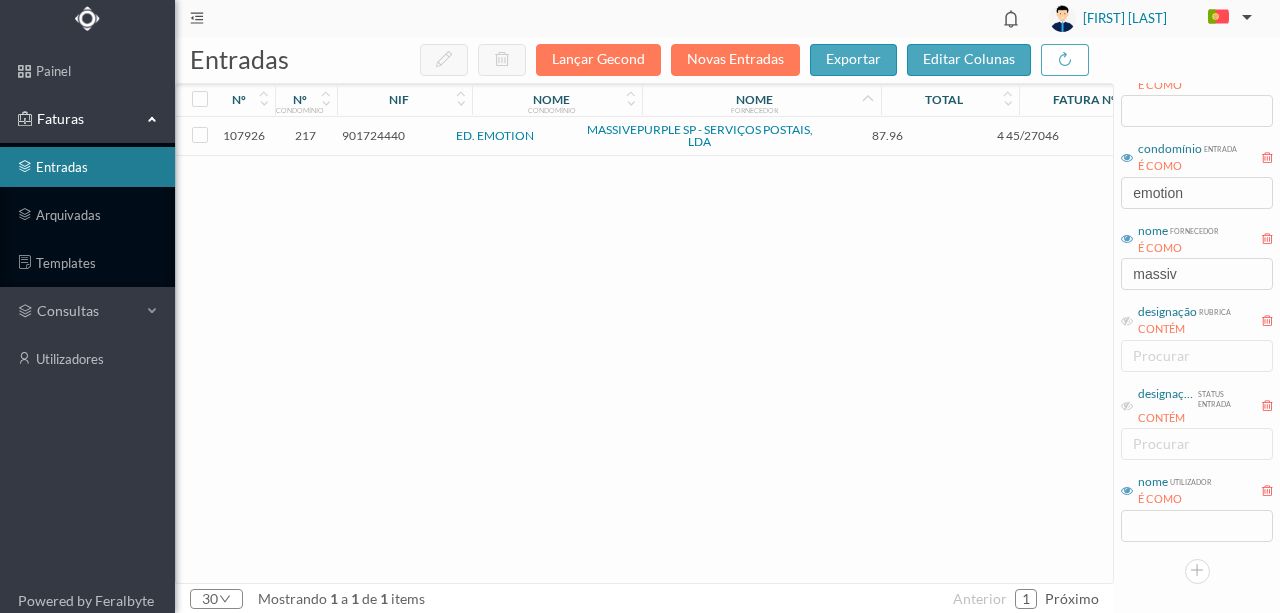 drag, startPoint x: 627, startPoint y: 471, endPoint x: 782, endPoint y: 458, distance: 155.5442 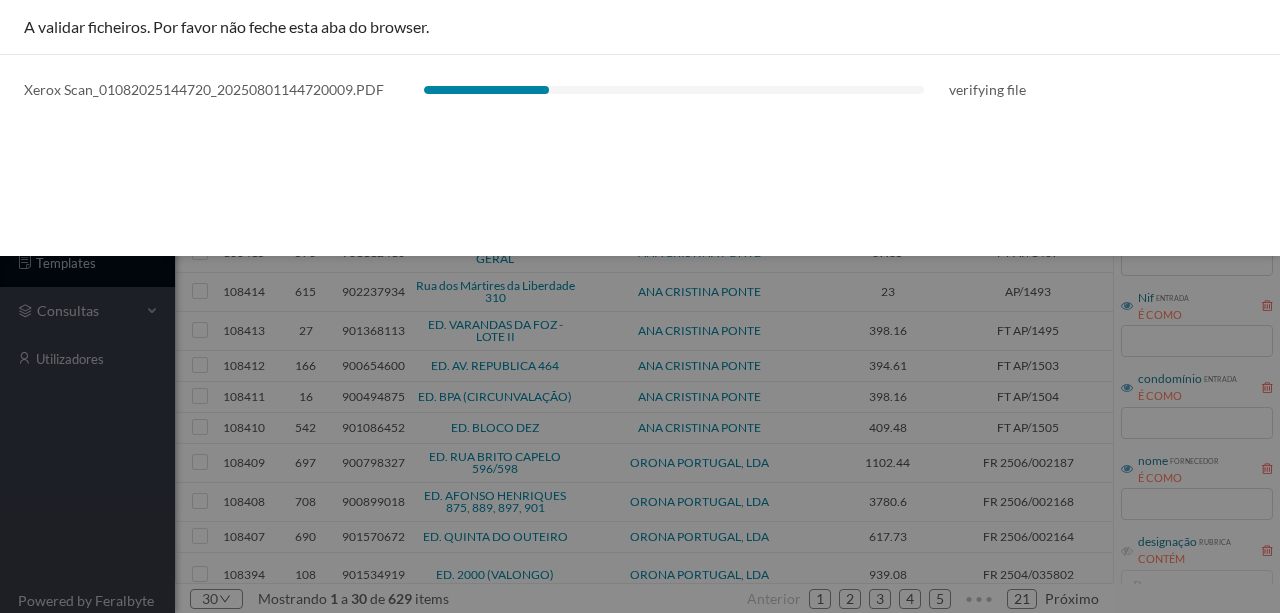scroll, scrollTop: 0, scrollLeft: 0, axis: both 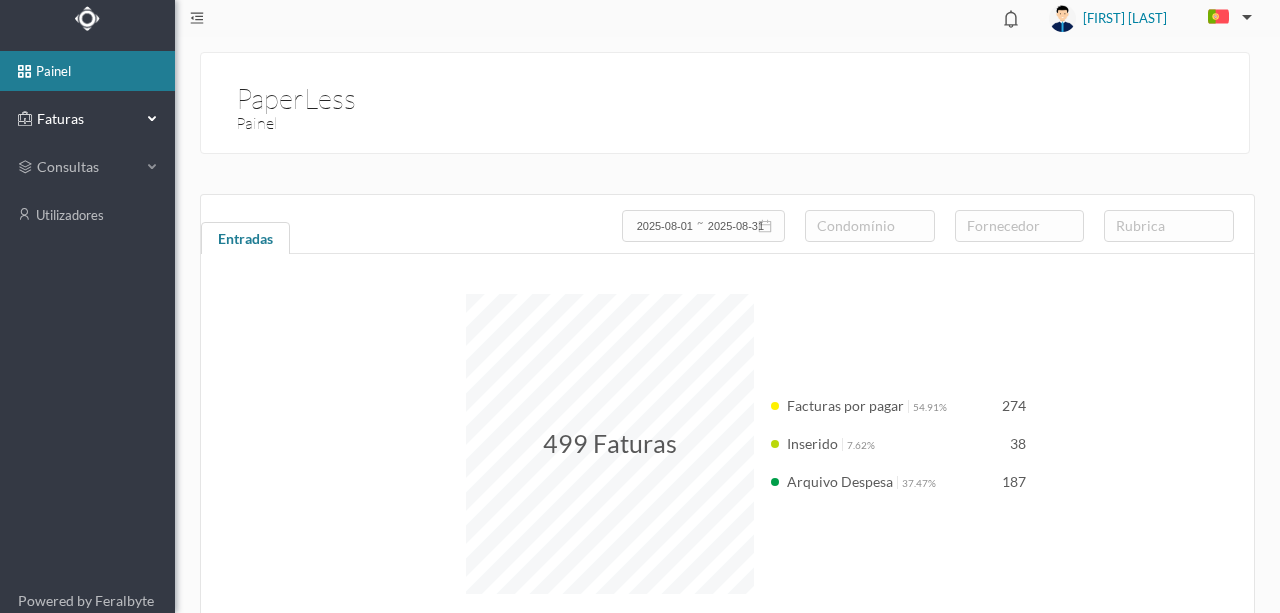 click on "Faturas" at bounding box center (87, 119) 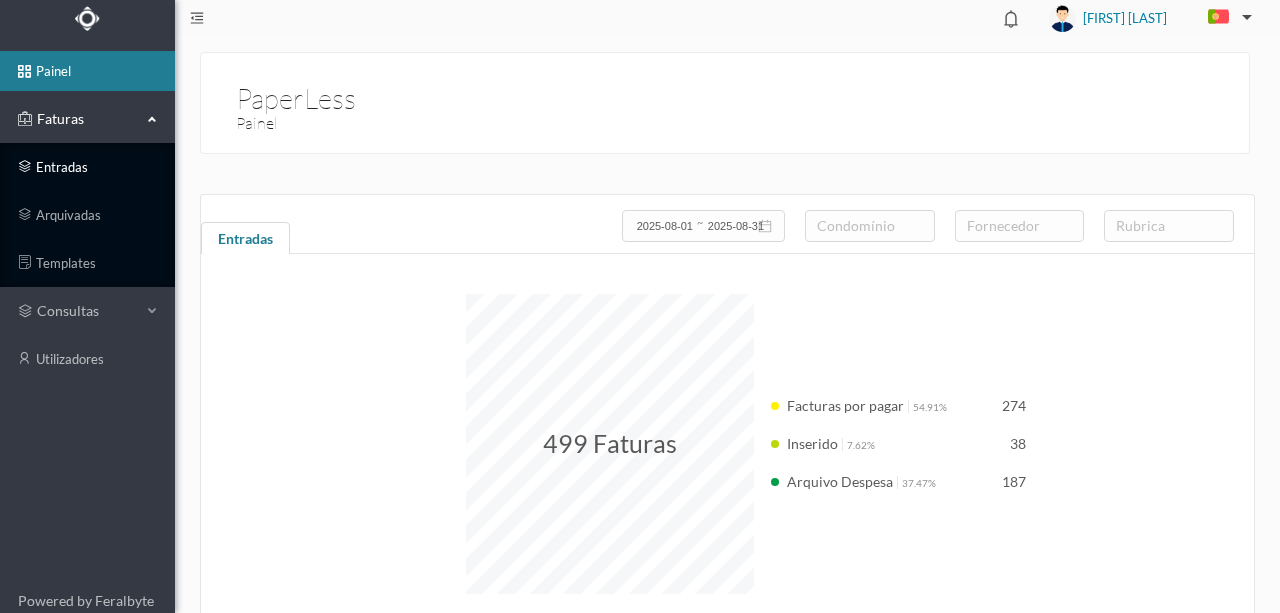 click on "entradas" at bounding box center [87, 167] 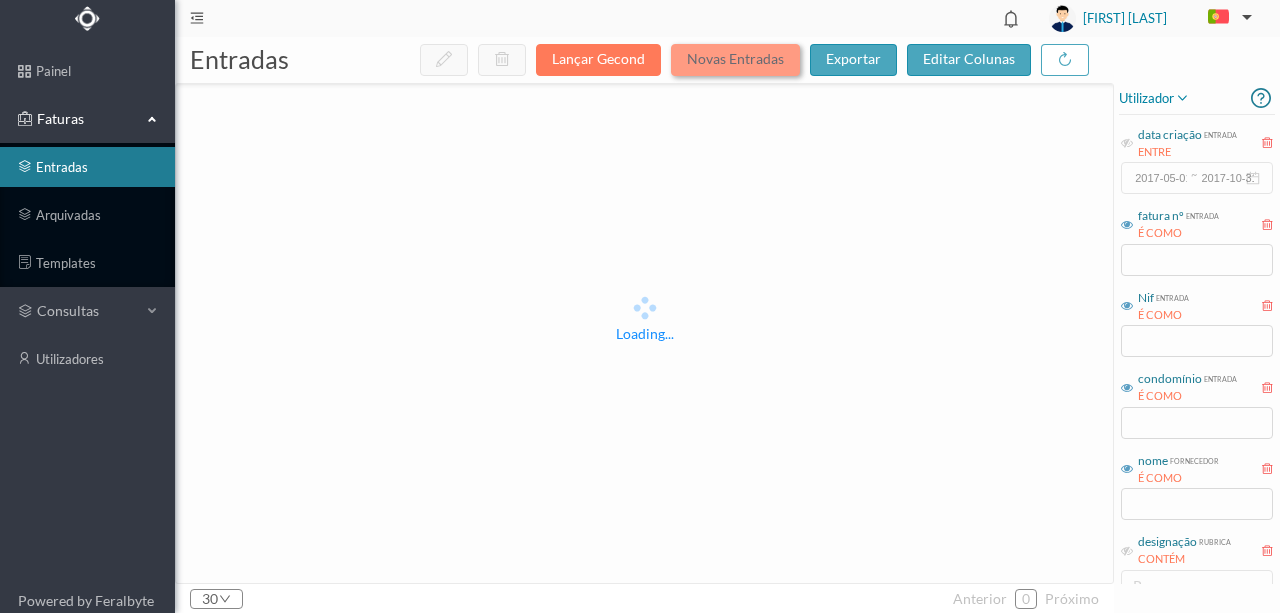 click on "Novas Entradas" at bounding box center [735, 60] 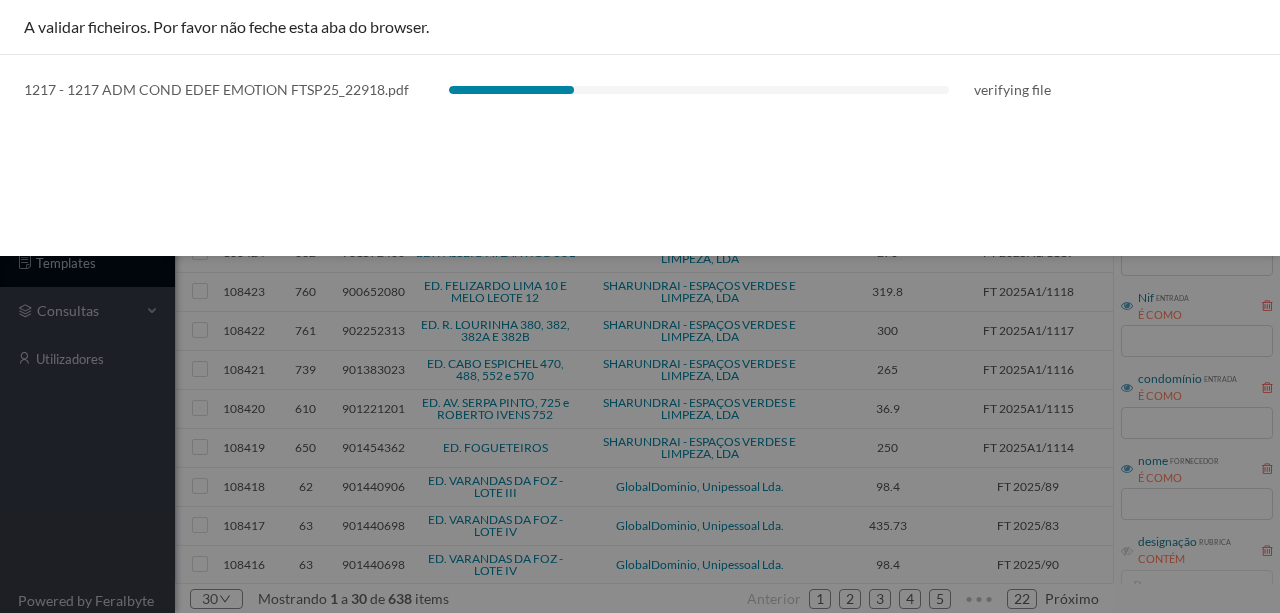 click on "A validar ficheiros. Por favor não feche esta aba do browser. 1217 - 1217 ADM COND EDEF EMOTION FTSP25_22918.pdf verifying file" at bounding box center [640, 128] 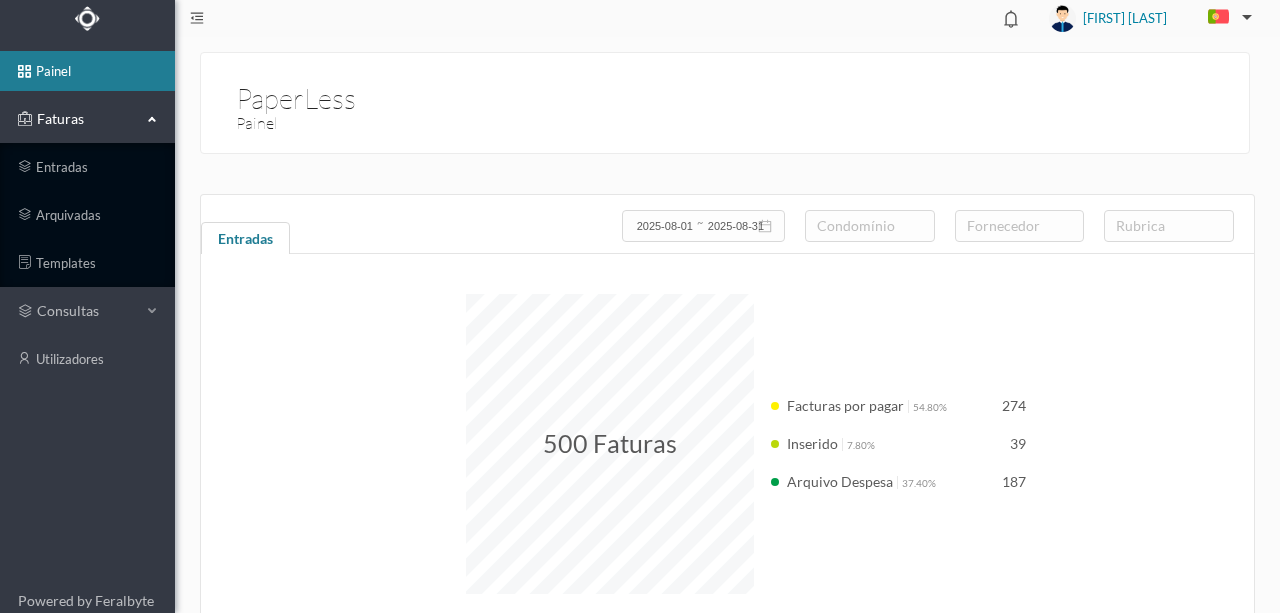 click on "Faturas" at bounding box center (87, 119) 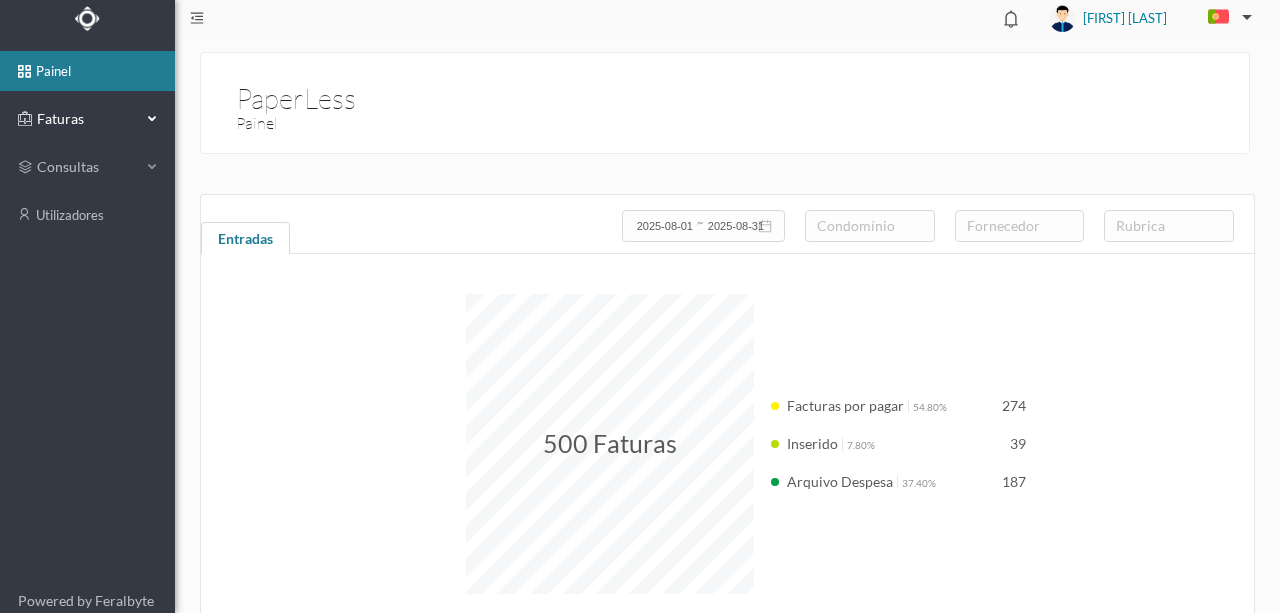 click on "Faturas" at bounding box center (87, 119) 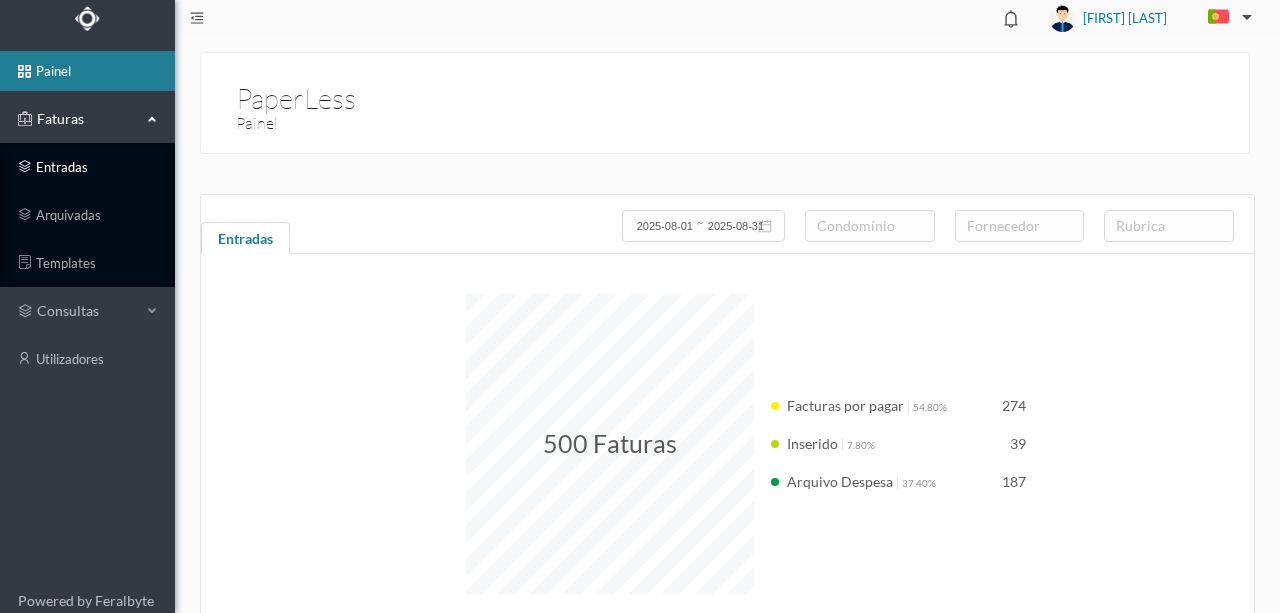 click on "entradas" at bounding box center (87, 167) 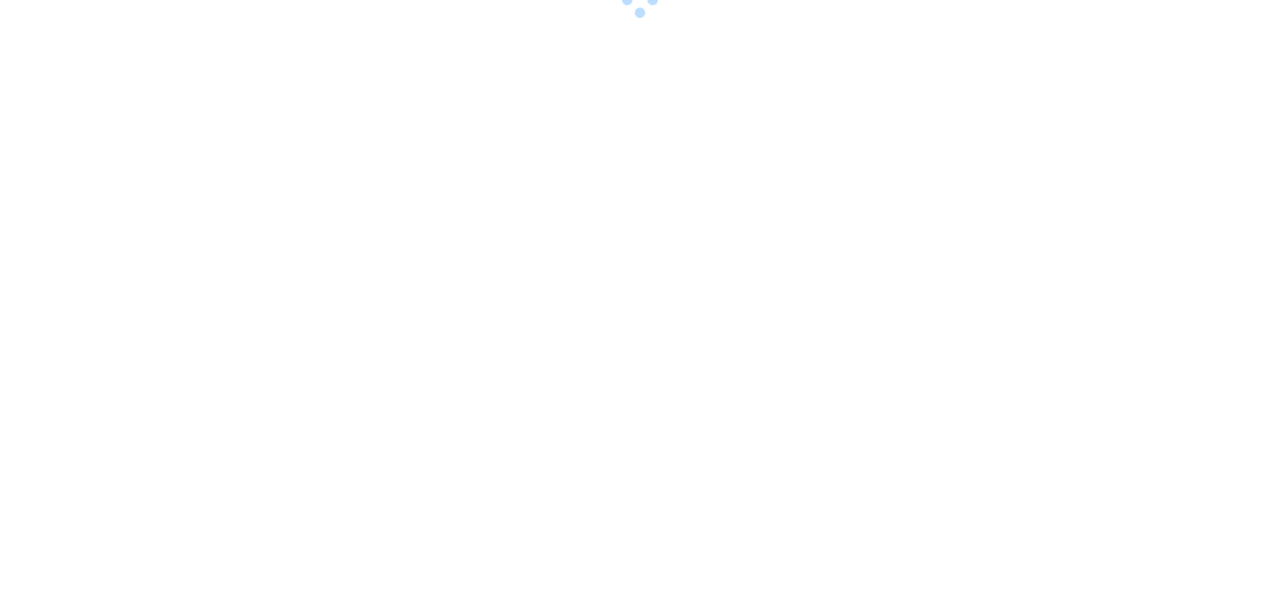 scroll, scrollTop: 0, scrollLeft: 0, axis: both 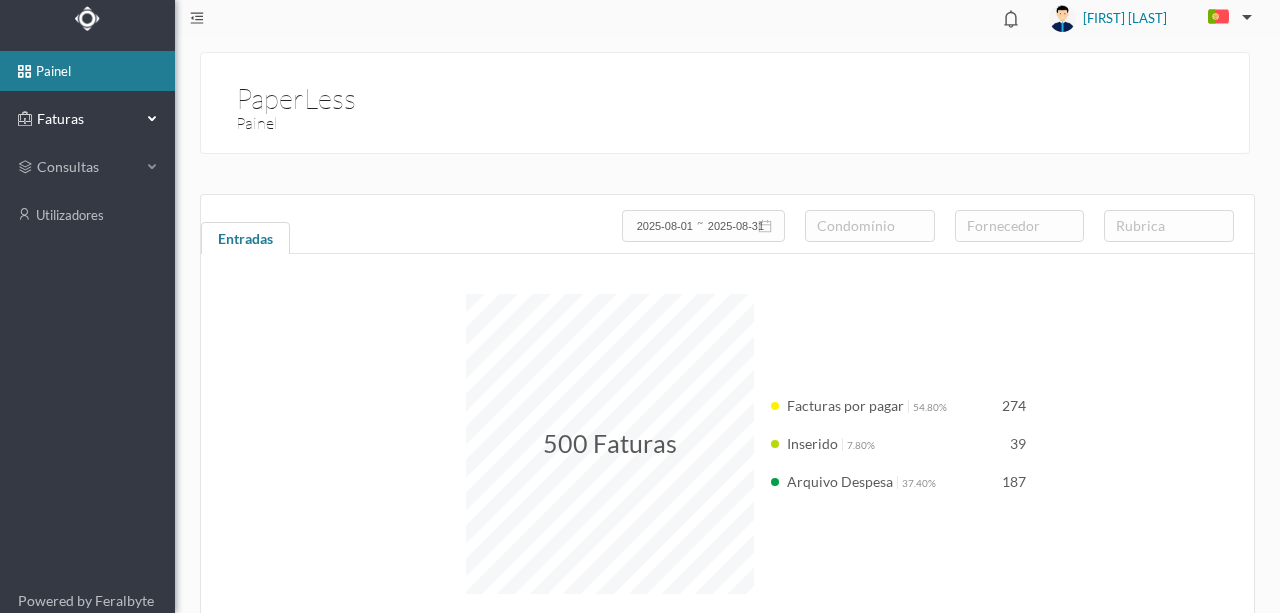 click on "Faturas" at bounding box center [87, 119] 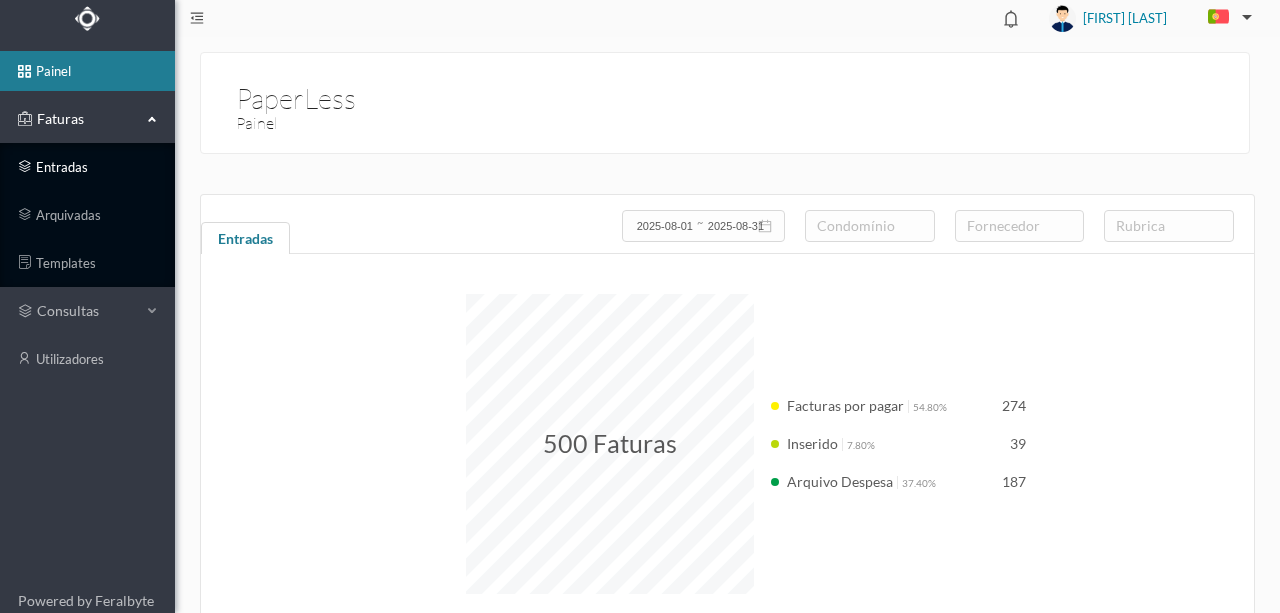 click on "entradas" at bounding box center (87, 167) 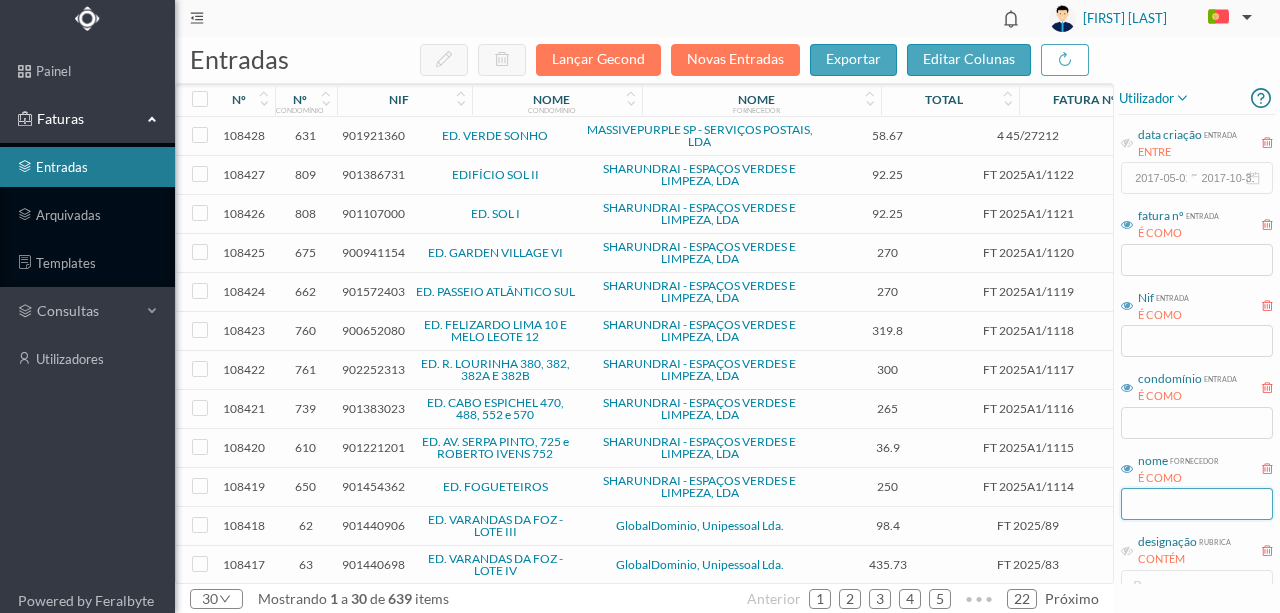 click at bounding box center (1197, 504) 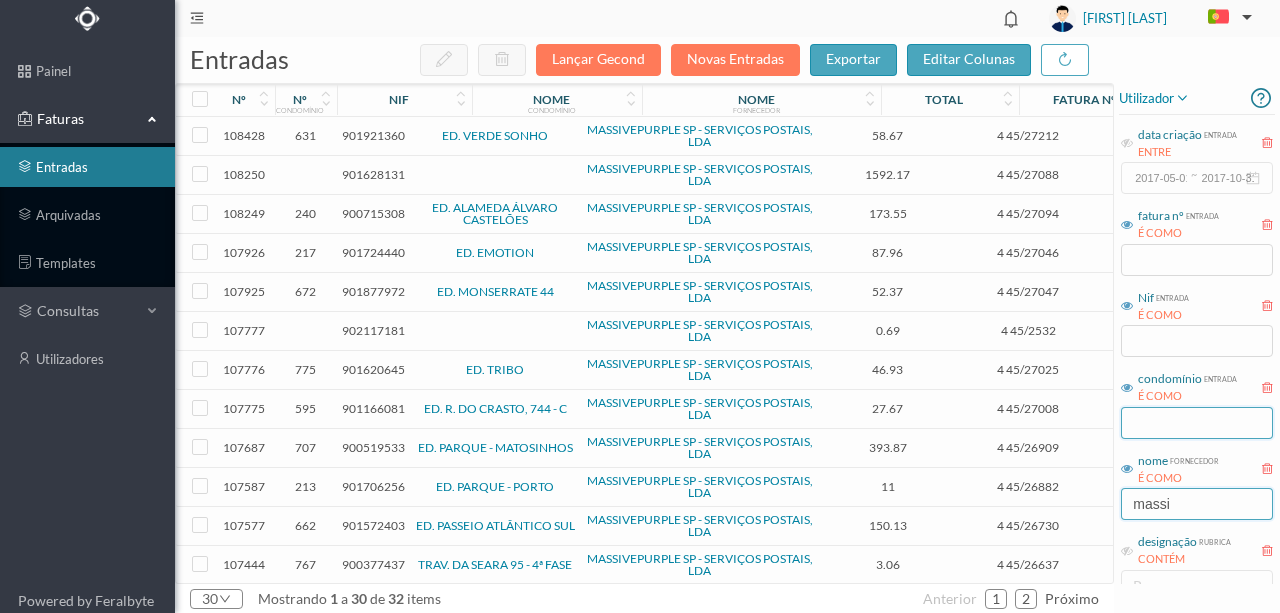 type on "massi" 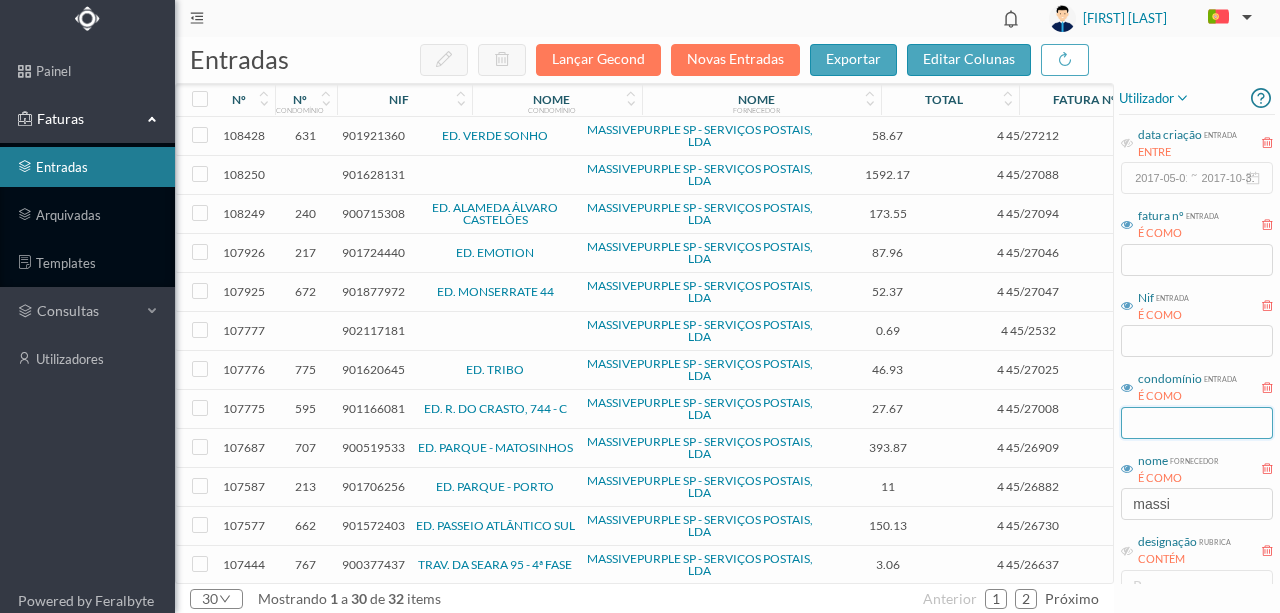 click at bounding box center [1197, 423] 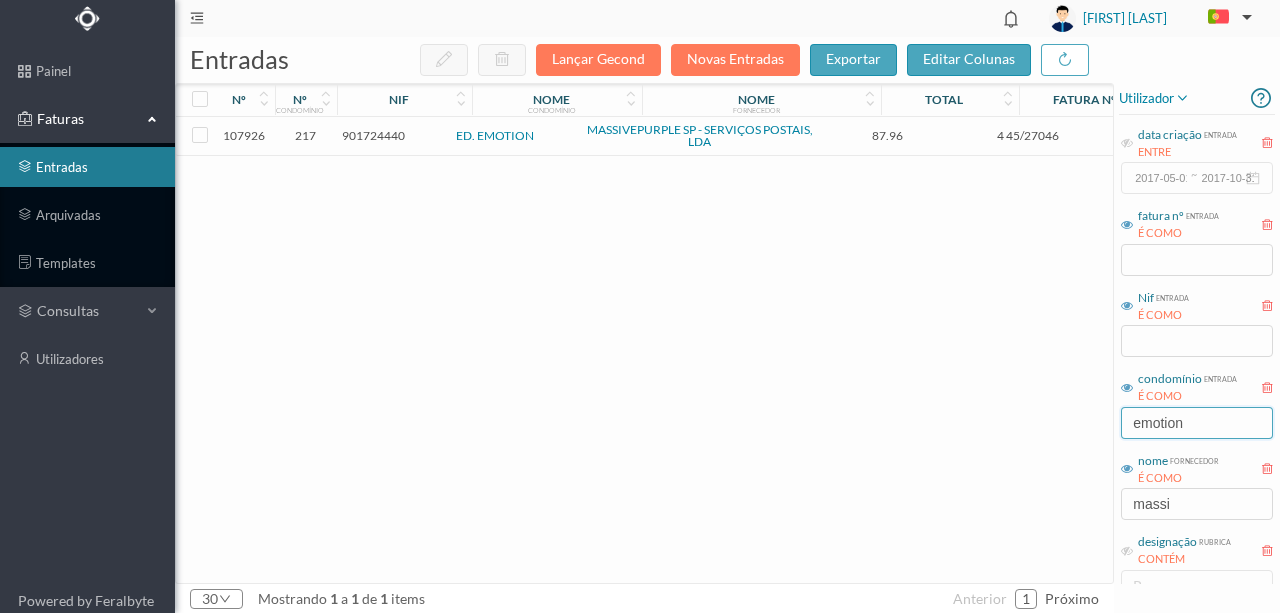 type on "emotion" 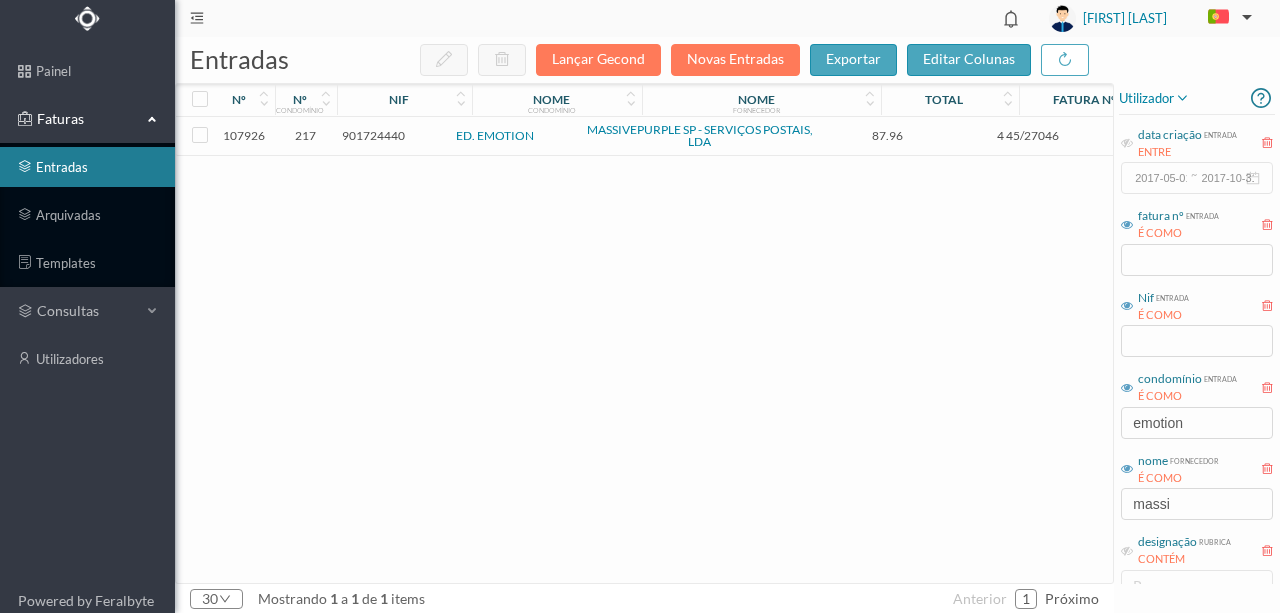 click on "107926 217 901724440 ED. EMOTION MASSIVEPURPLE SP - SERVIÇOS POSTAIS,  LDA 87.96 4 45/27046 Correspondência Facturas por pagar" at bounding box center (764, 350) 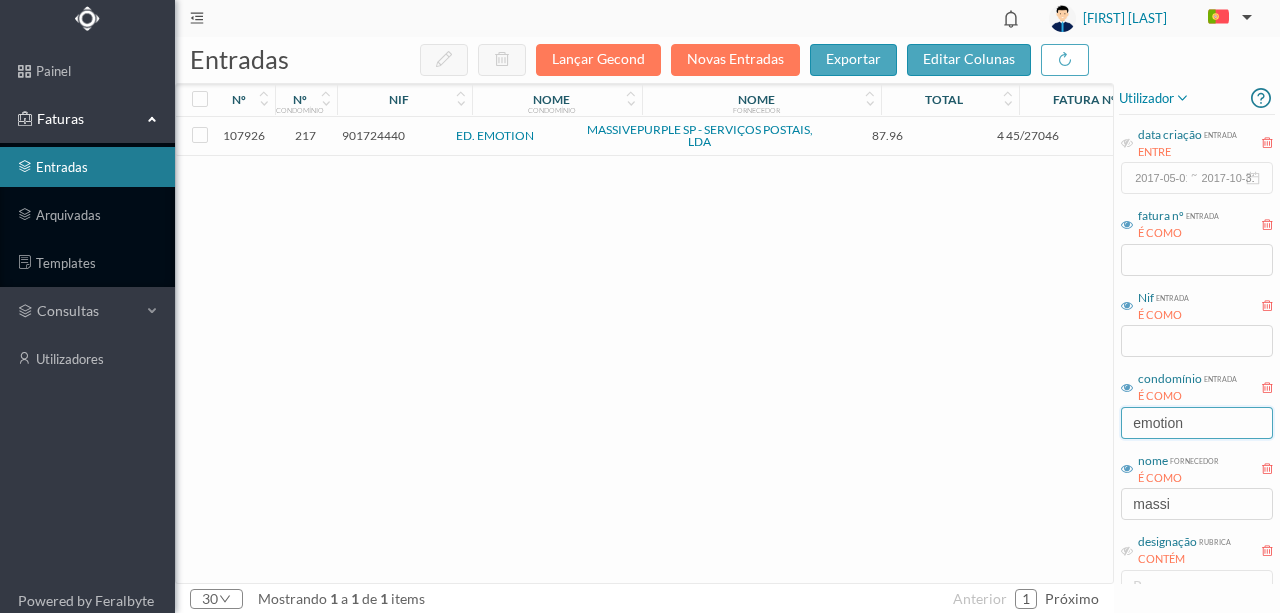 drag, startPoint x: 1222, startPoint y: 425, endPoint x: 1087, endPoint y: 423, distance: 135.01482 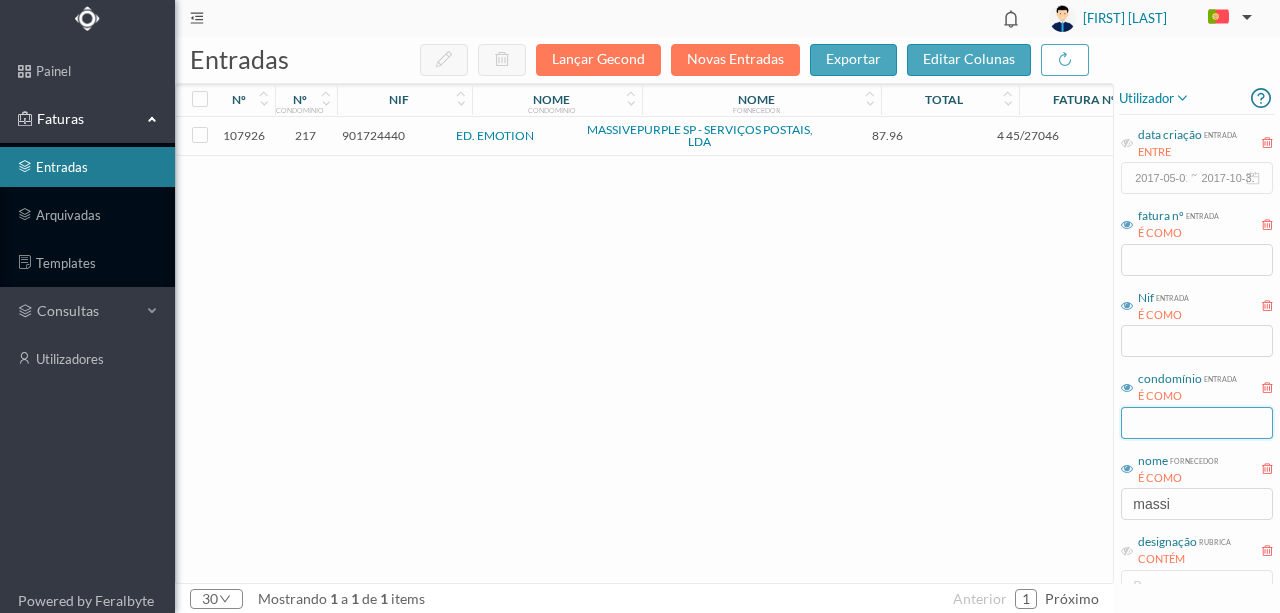 type 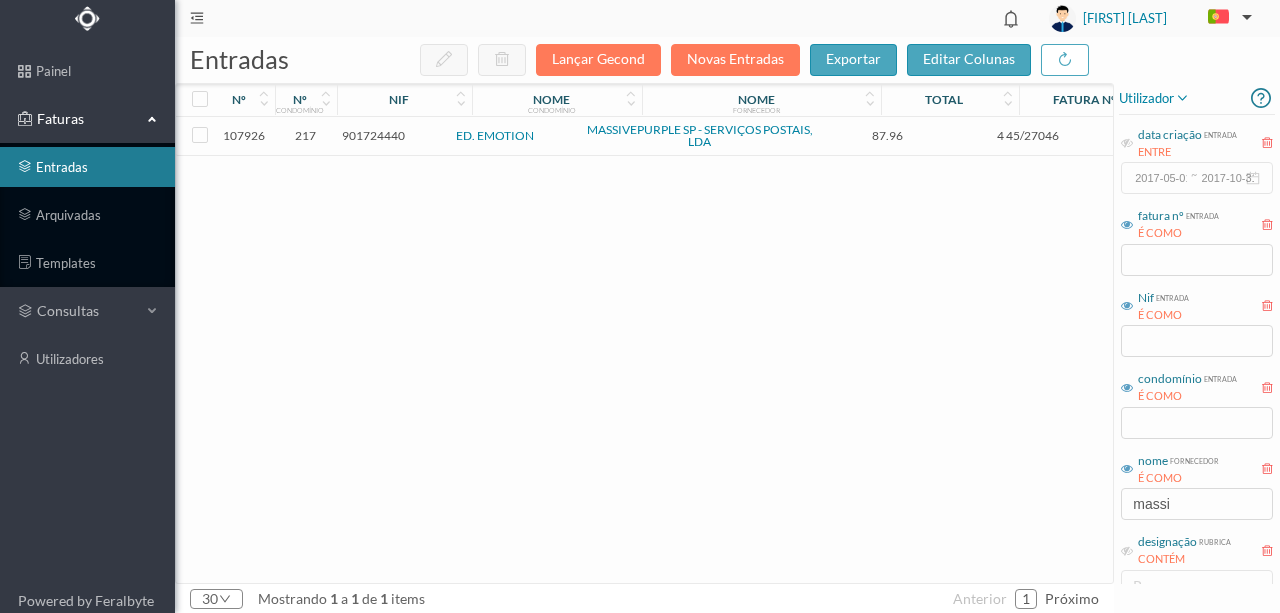 click on "107926 217 901724440 ED. EMOTION MASSIVEPURPLE SP - SERVIÇOS POSTAIS,  LDA 87.96 4 45/27046 Correspondência Facturas por pagar" at bounding box center (764, 350) 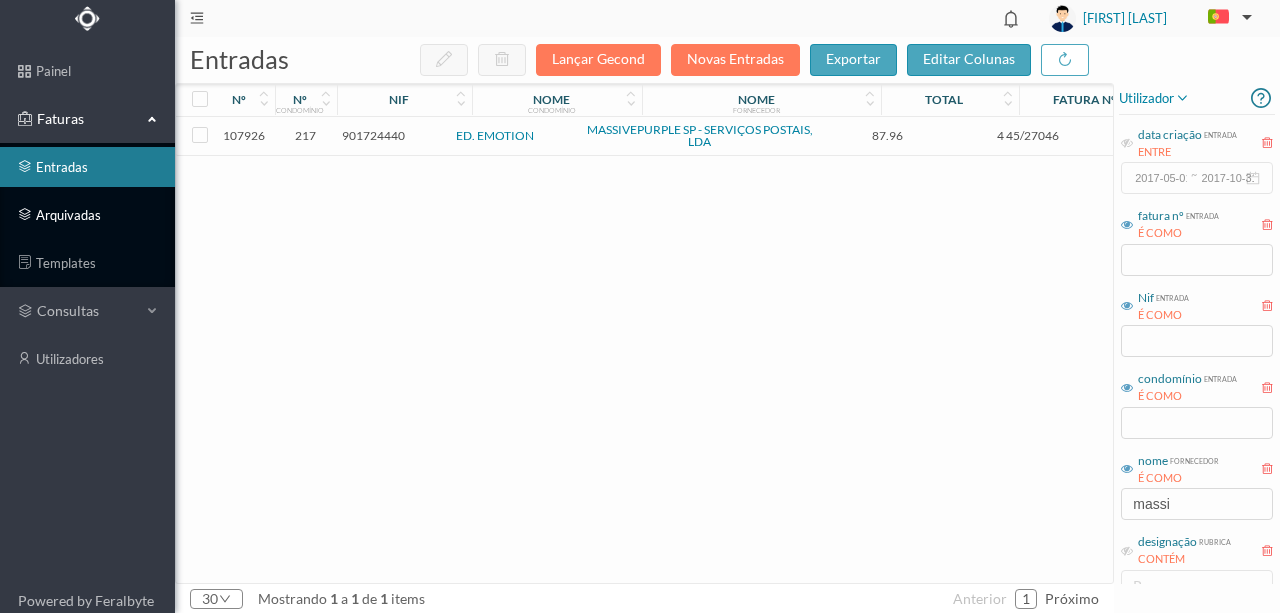 click on "arquivadas" at bounding box center (87, 215) 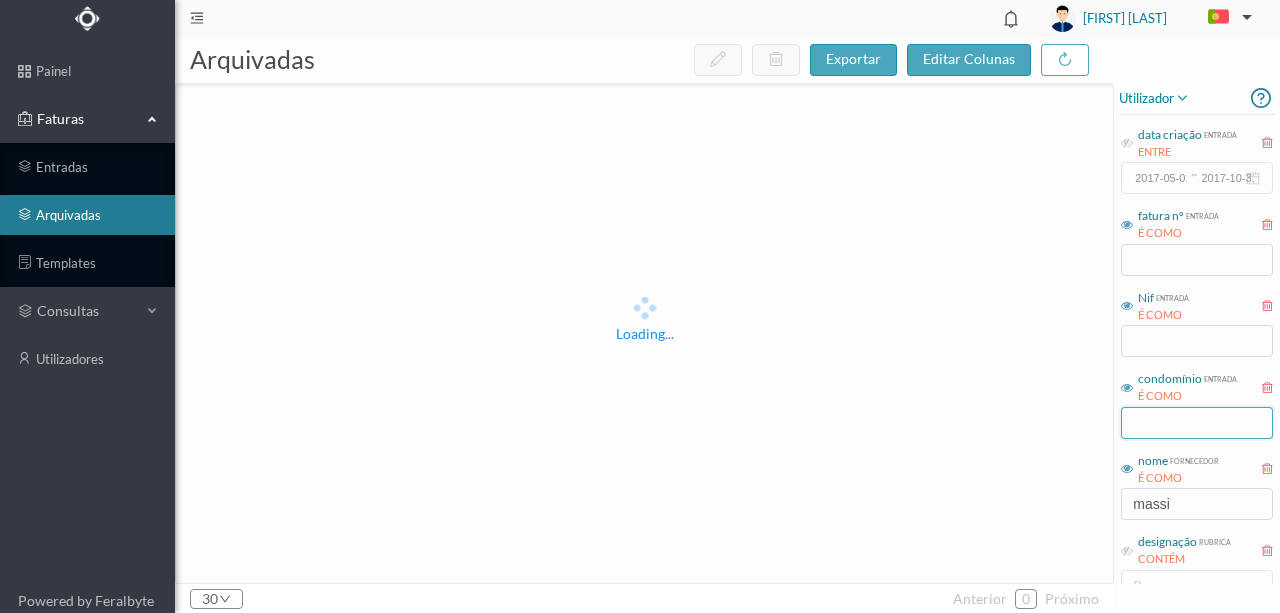 click at bounding box center [1197, 423] 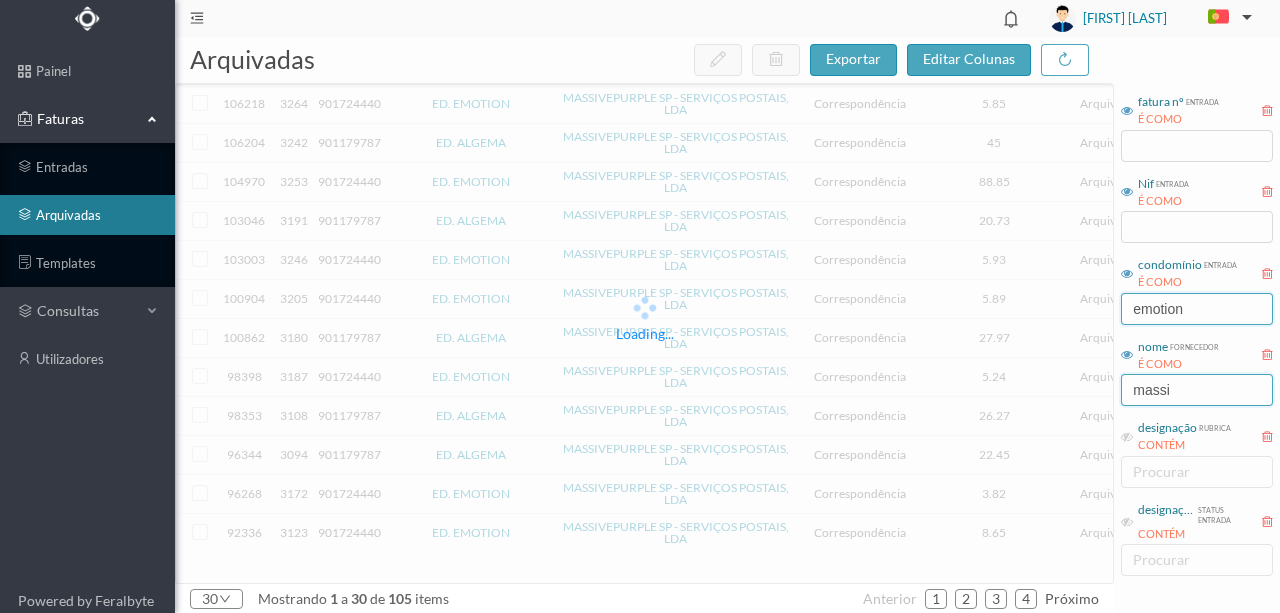 scroll, scrollTop: 133, scrollLeft: 0, axis: vertical 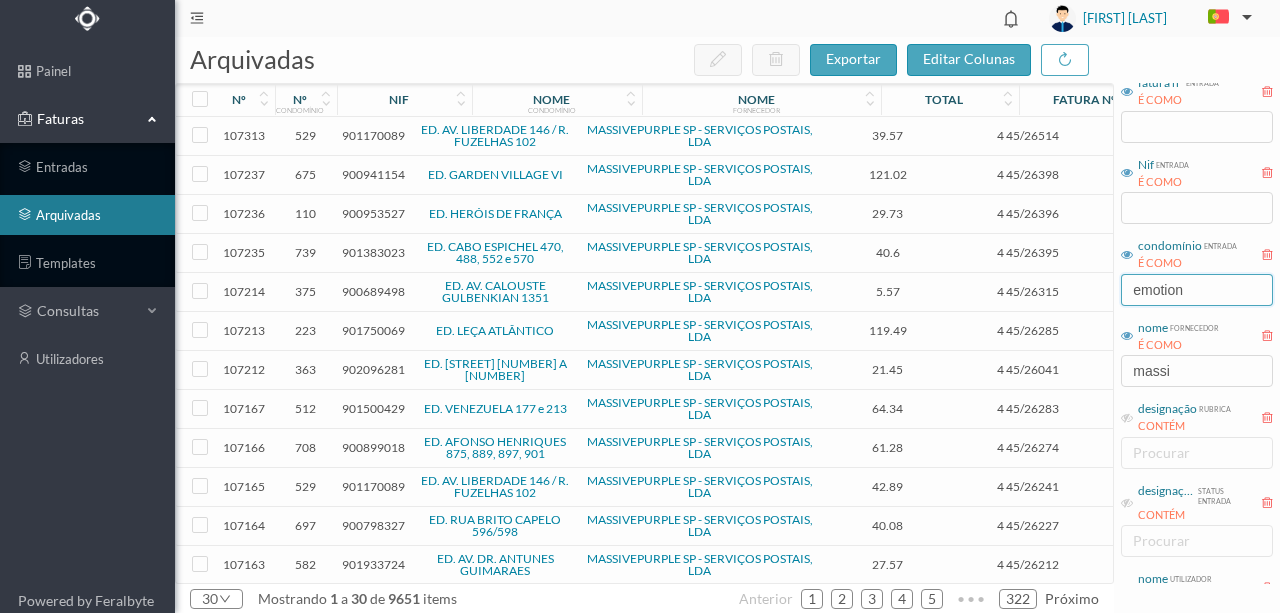 click on "emotion" at bounding box center [1197, 290] 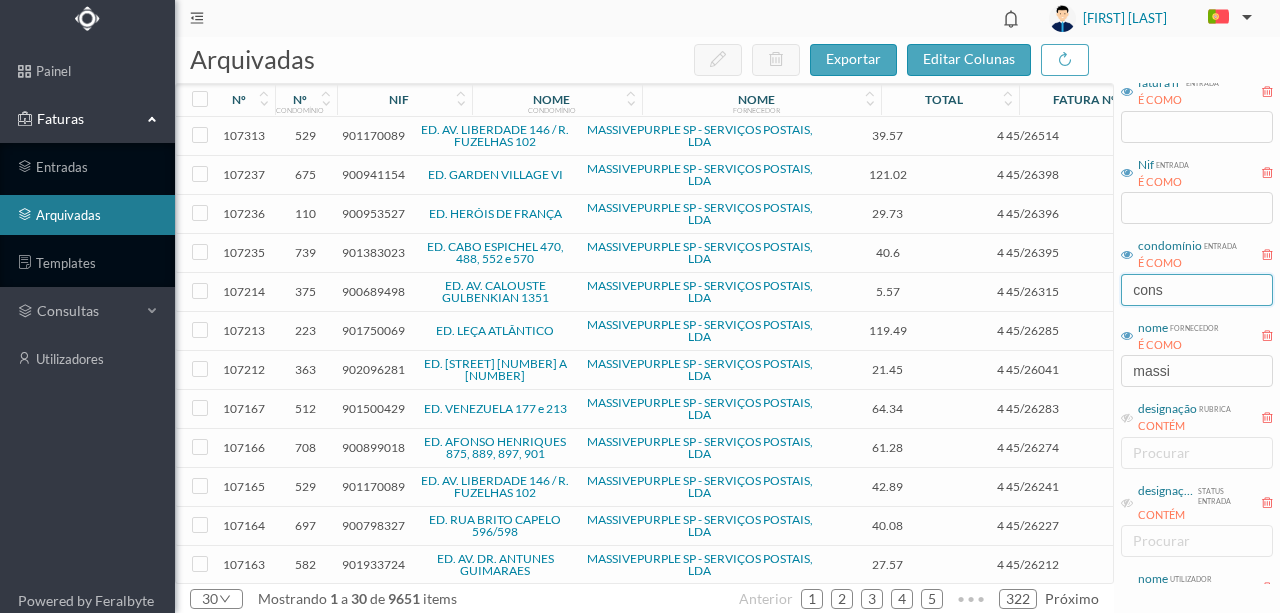 type on "conse" 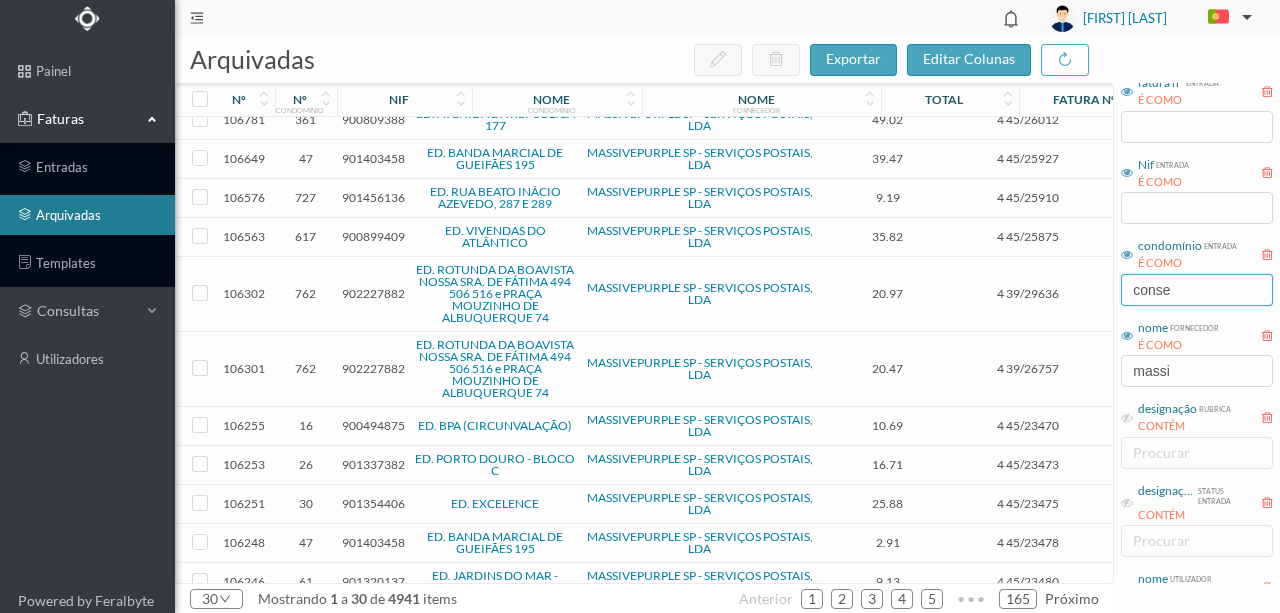 scroll, scrollTop: 733, scrollLeft: 0, axis: vertical 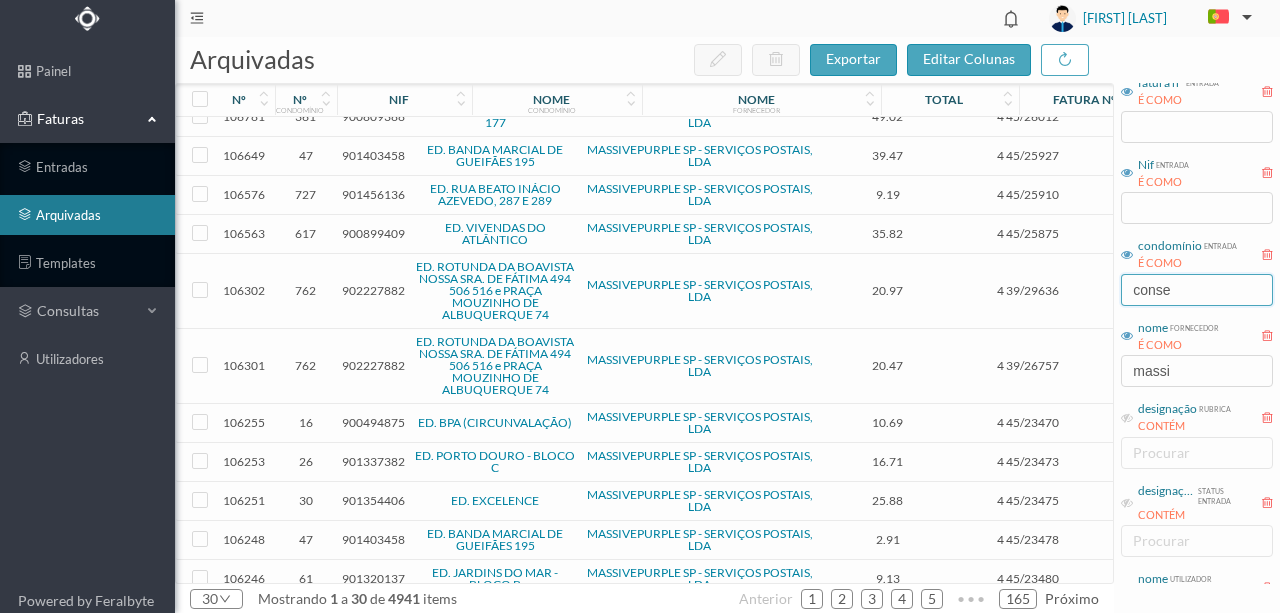 drag, startPoint x: 1208, startPoint y: 297, endPoint x: 1084, endPoint y: 289, distance: 124.2578 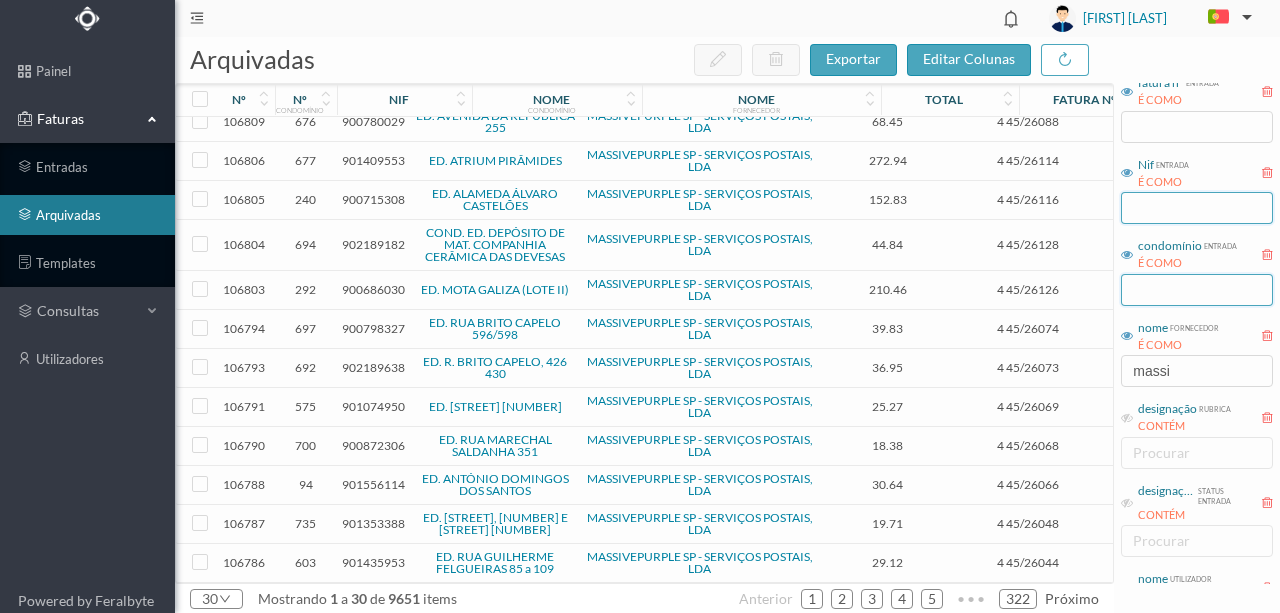 scroll, scrollTop: 711, scrollLeft: 0, axis: vertical 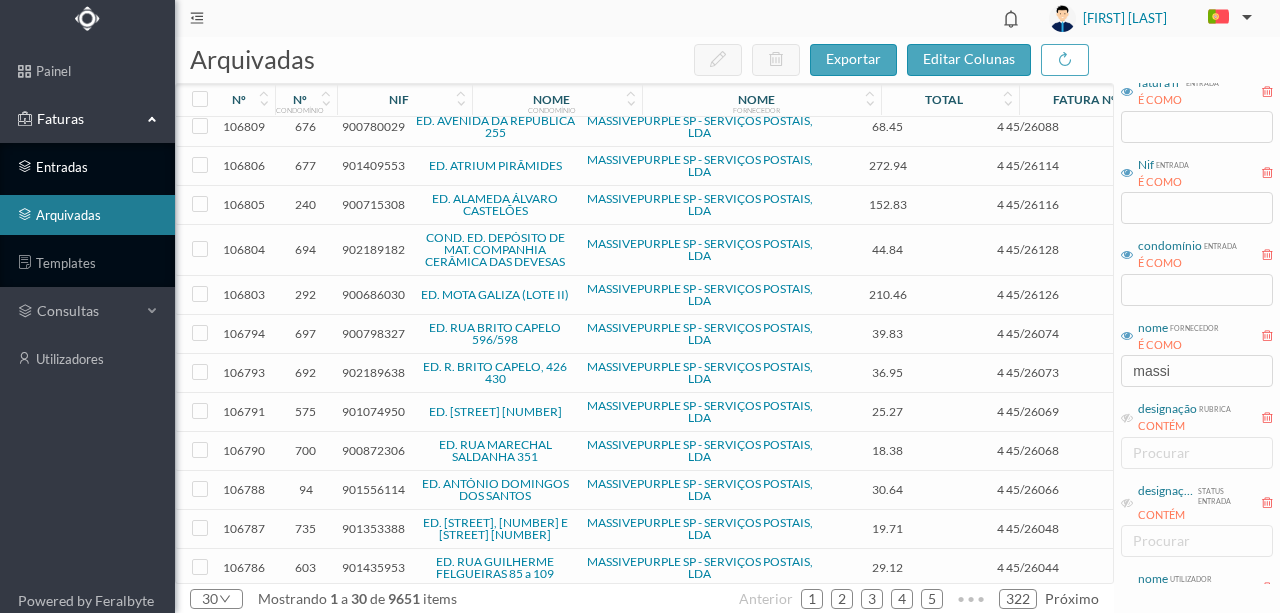 click on "entradas" at bounding box center (87, 167) 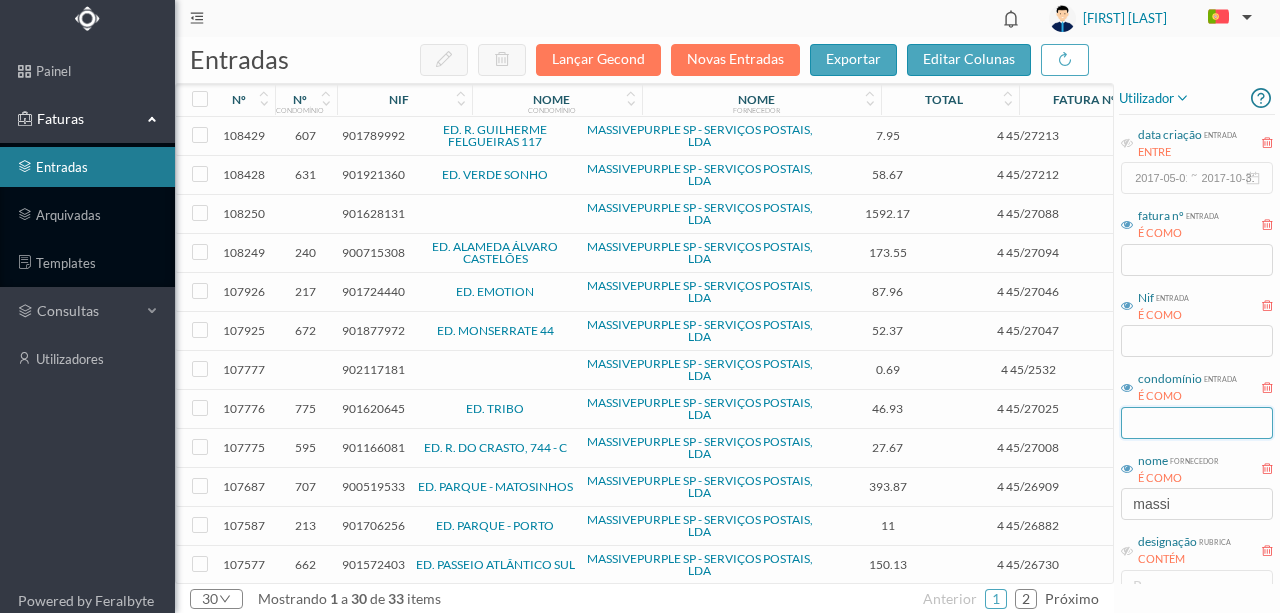 click at bounding box center [1197, 423] 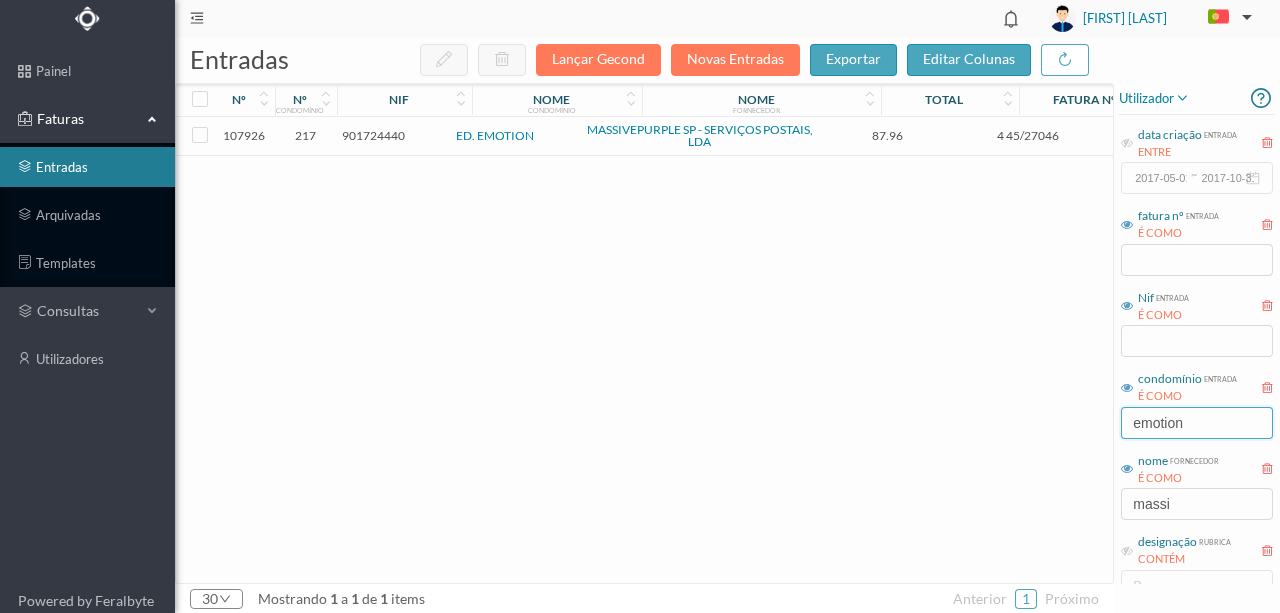 type on "emotion" 